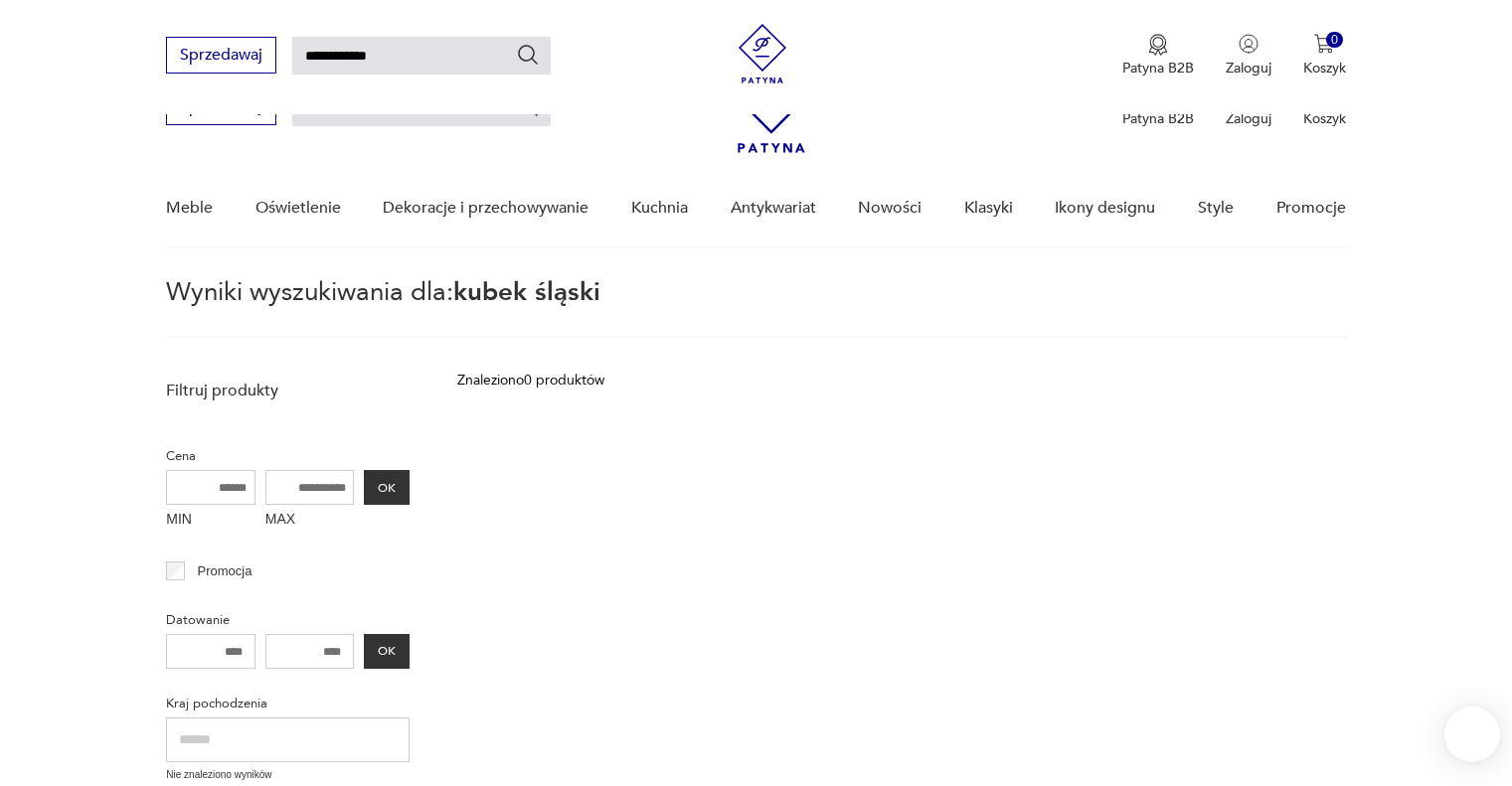 scroll, scrollTop: 256, scrollLeft: 0, axis: vertical 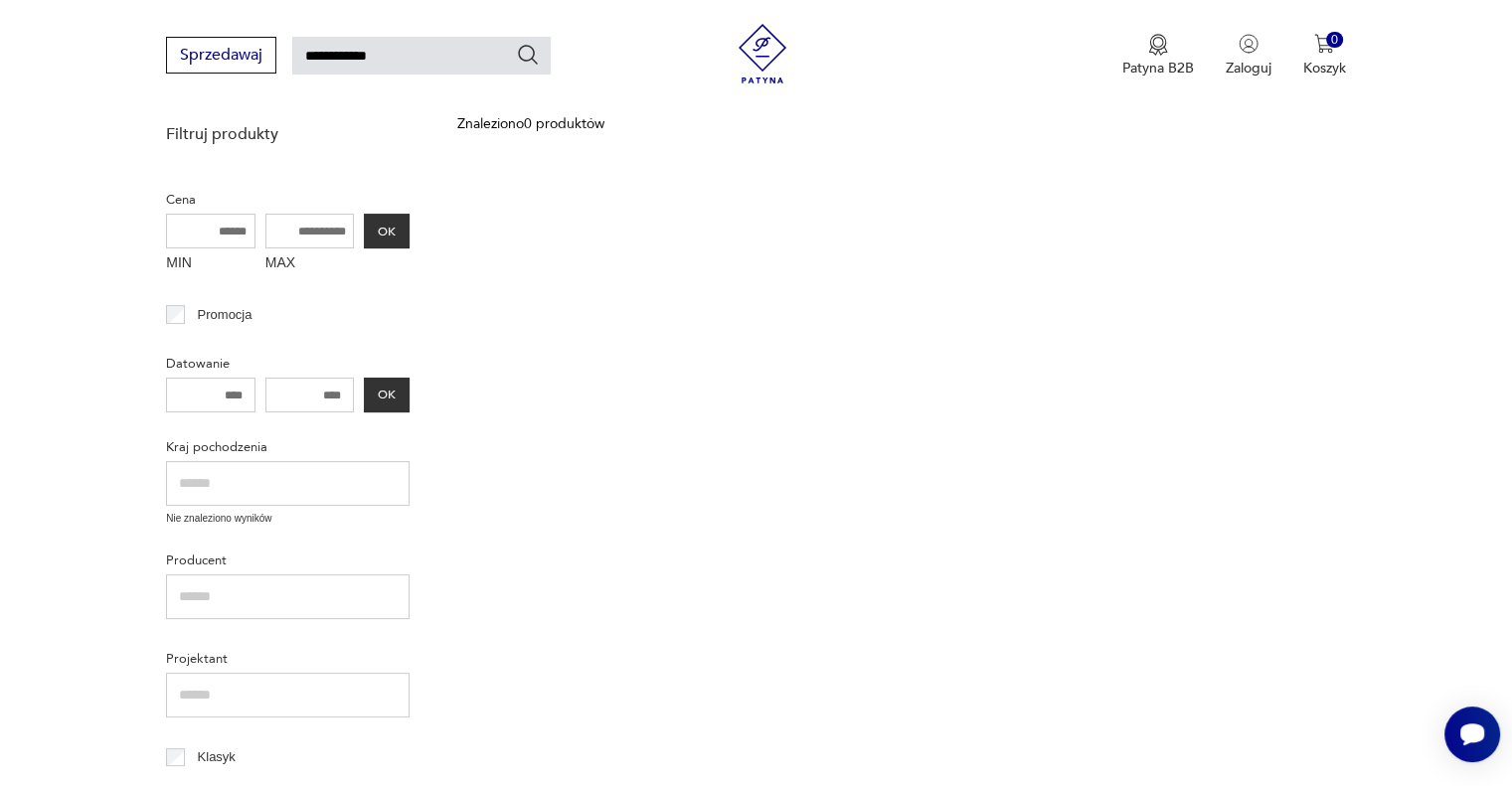 drag, startPoint x: 400, startPoint y: 58, endPoint x: 0, endPoint y: 106, distance: 402.8697 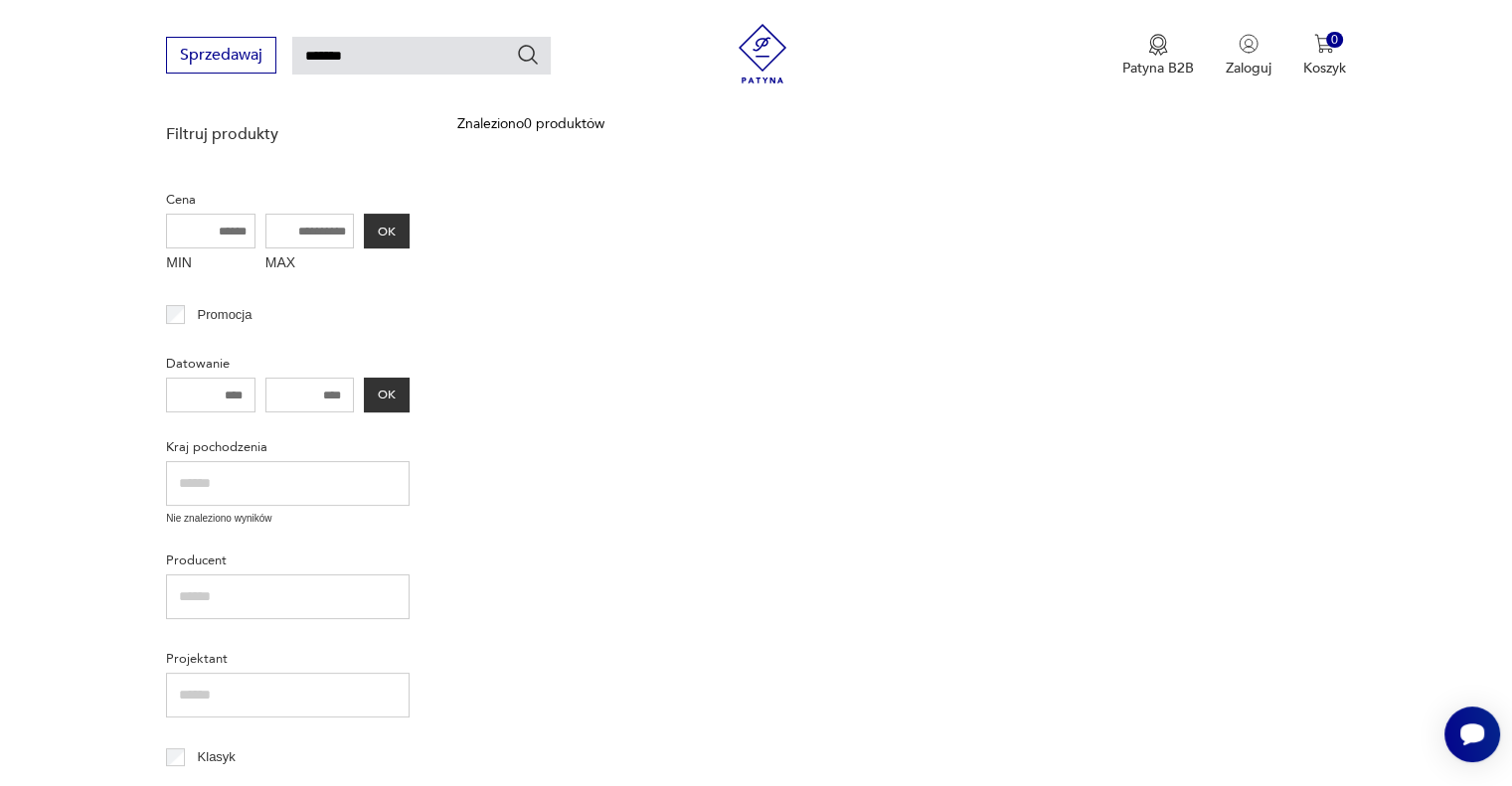 type on "*******" 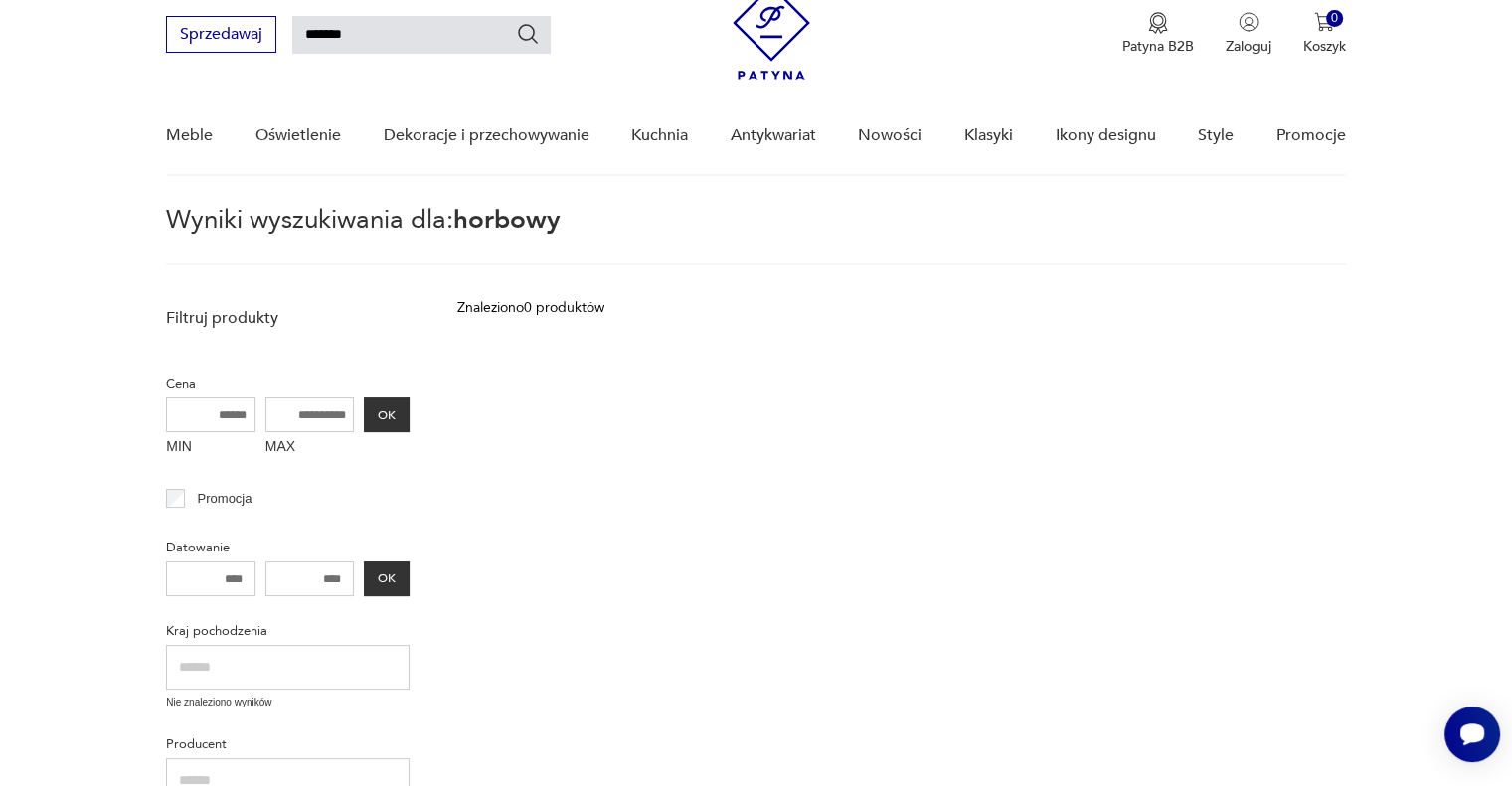 scroll, scrollTop: 71, scrollLeft: 0, axis: vertical 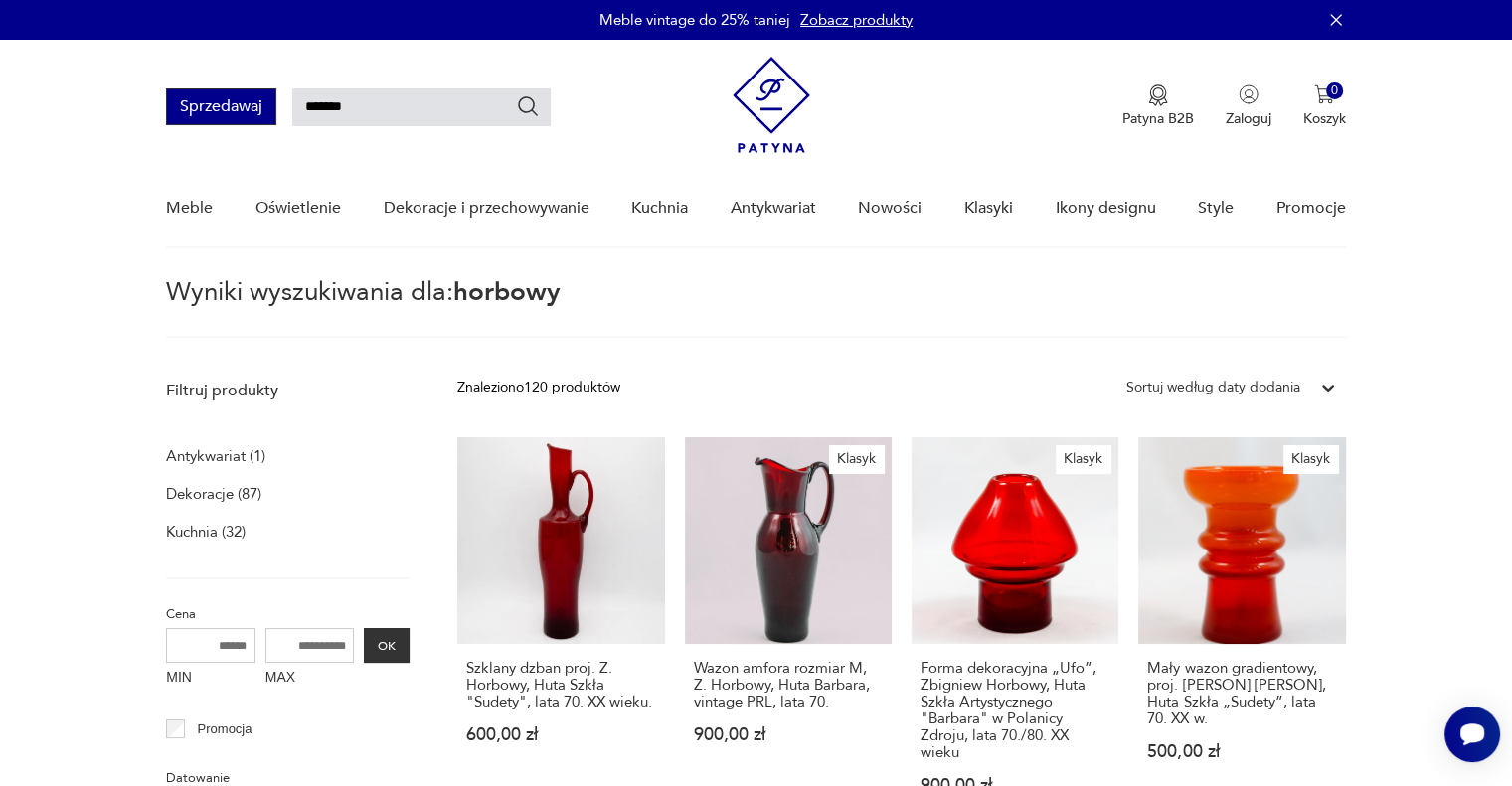 drag, startPoint x: 430, startPoint y: 98, endPoint x: 238, endPoint y: 120, distance: 193.25631 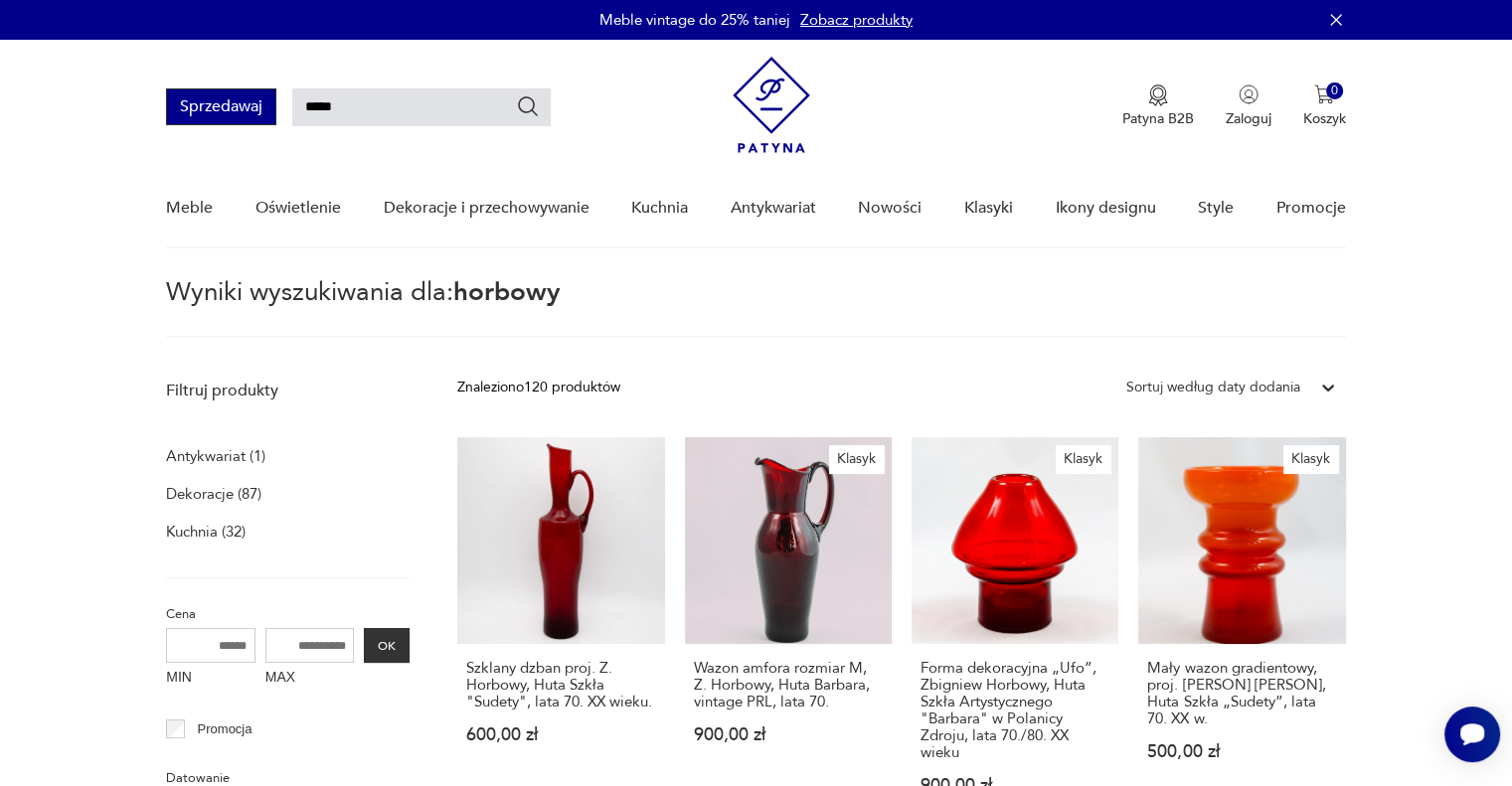 type on "*****" 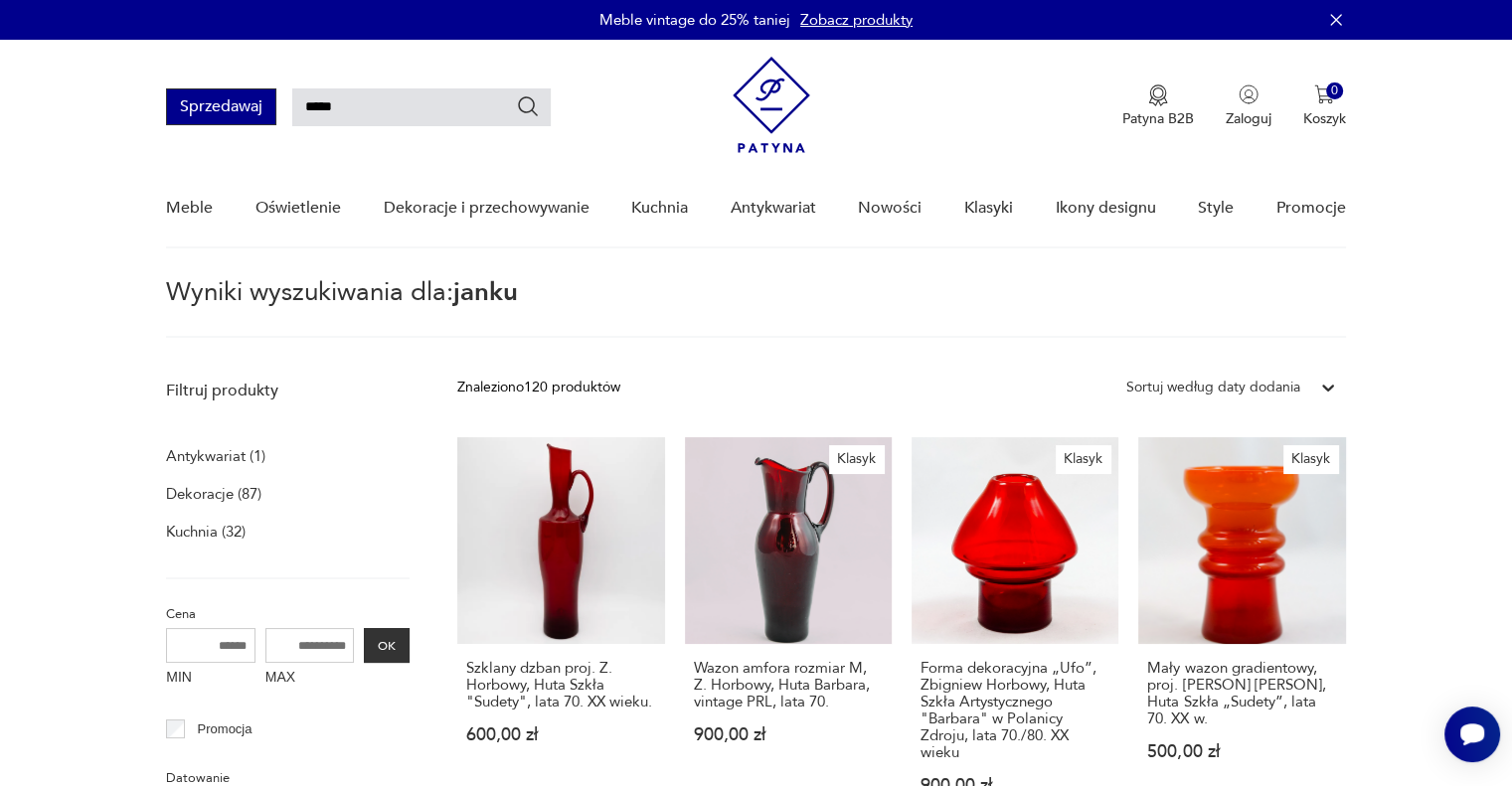 scroll, scrollTop: 71, scrollLeft: 0, axis: vertical 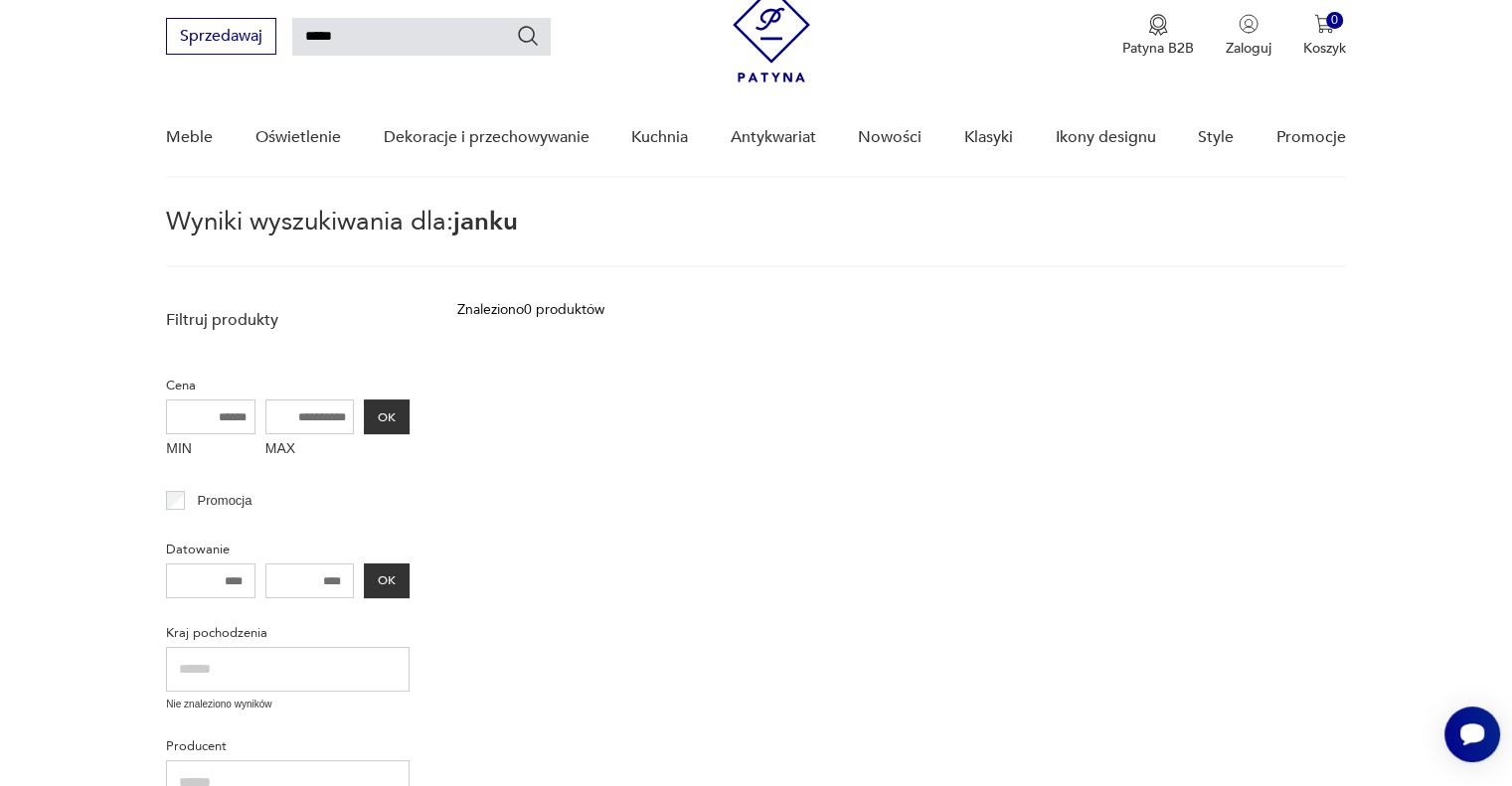 drag, startPoint x: 395, startPoint y: 24, endPoint x: 85, endPoint y: 55, distance: 311.5461 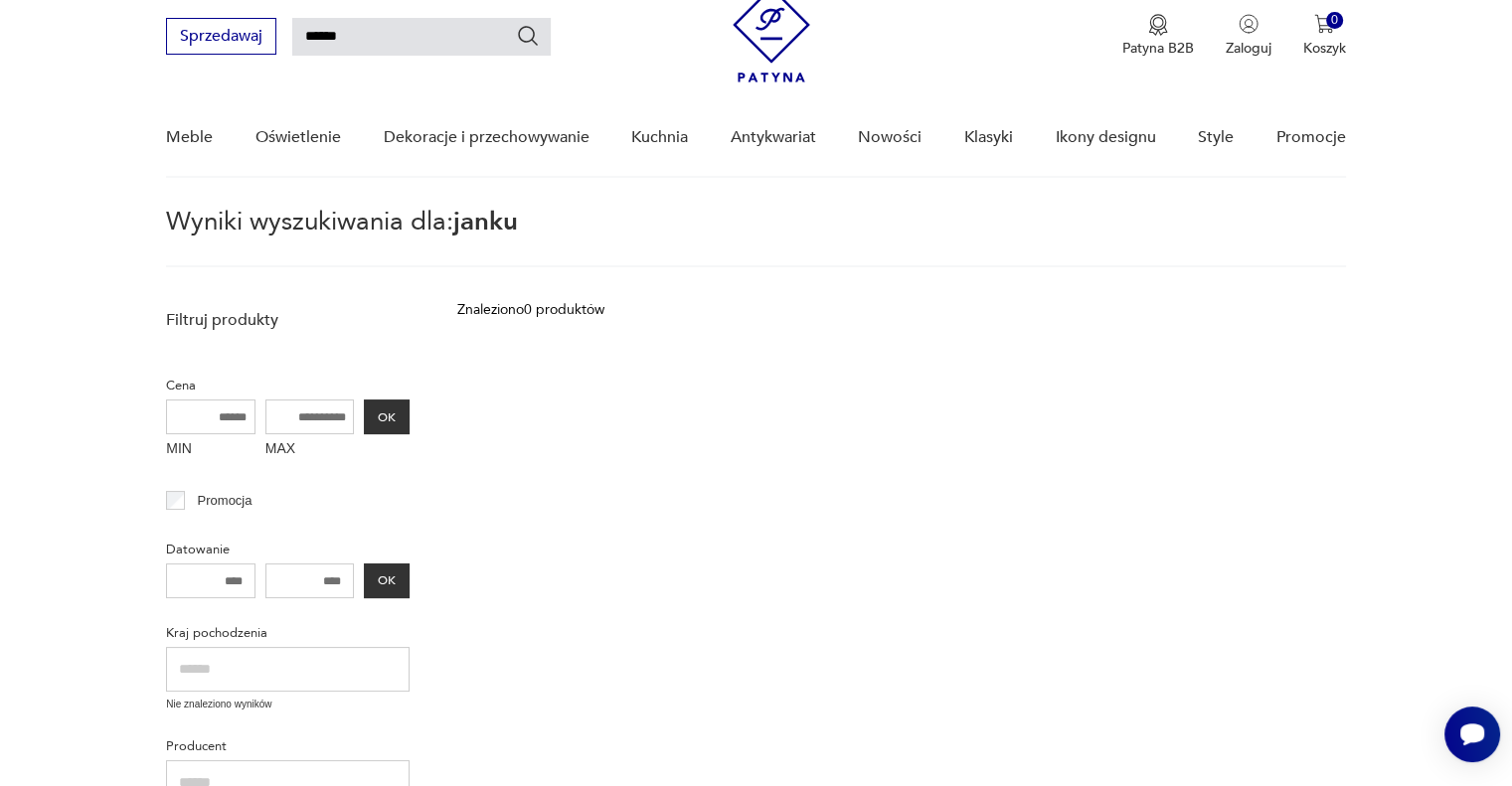 type on "******" 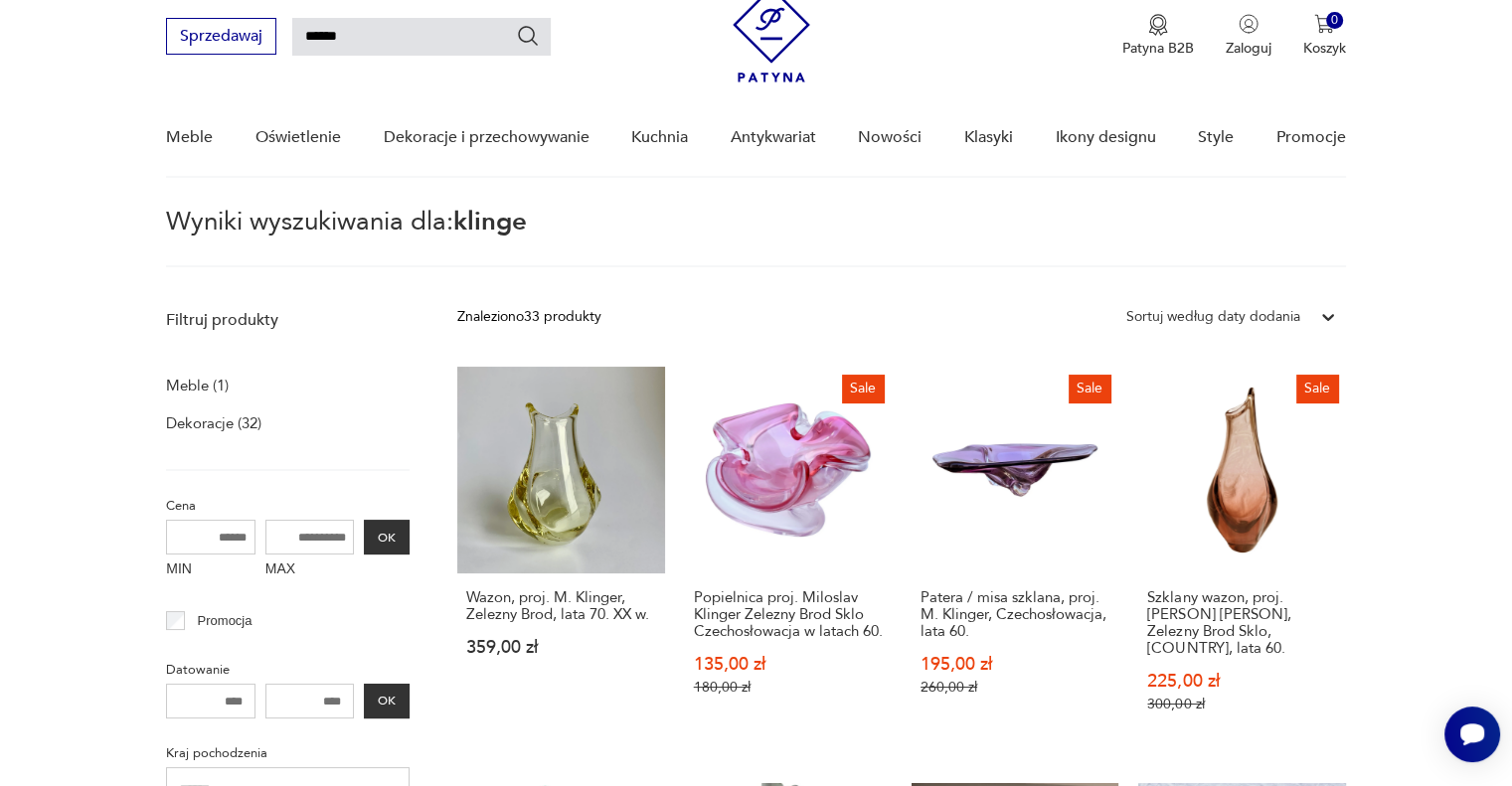 drag, startPoint x: 445, startPoint y: 27, endPoint x: 115, endPoint y: 58, distance: 331.45286 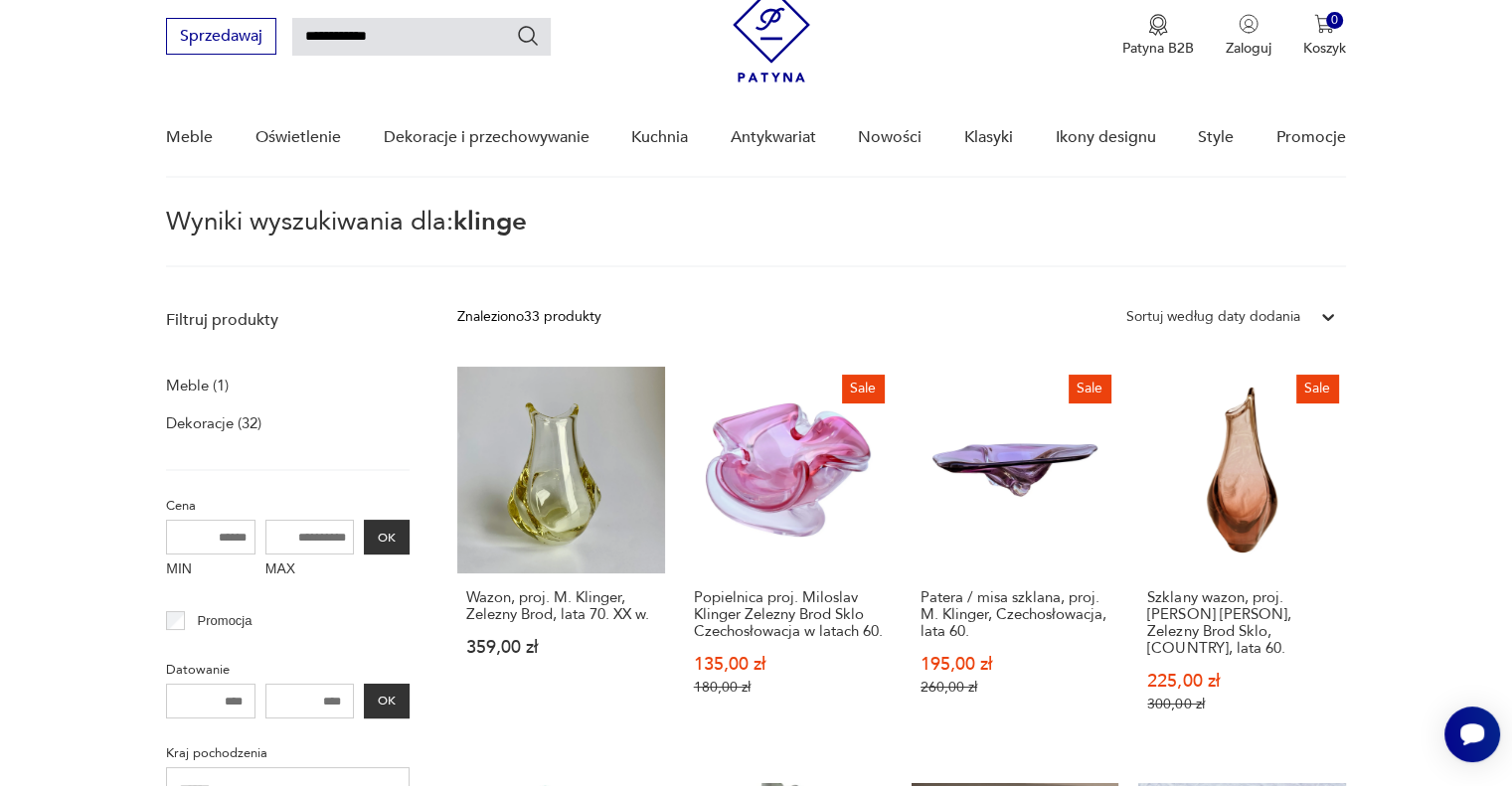 type on "**********" 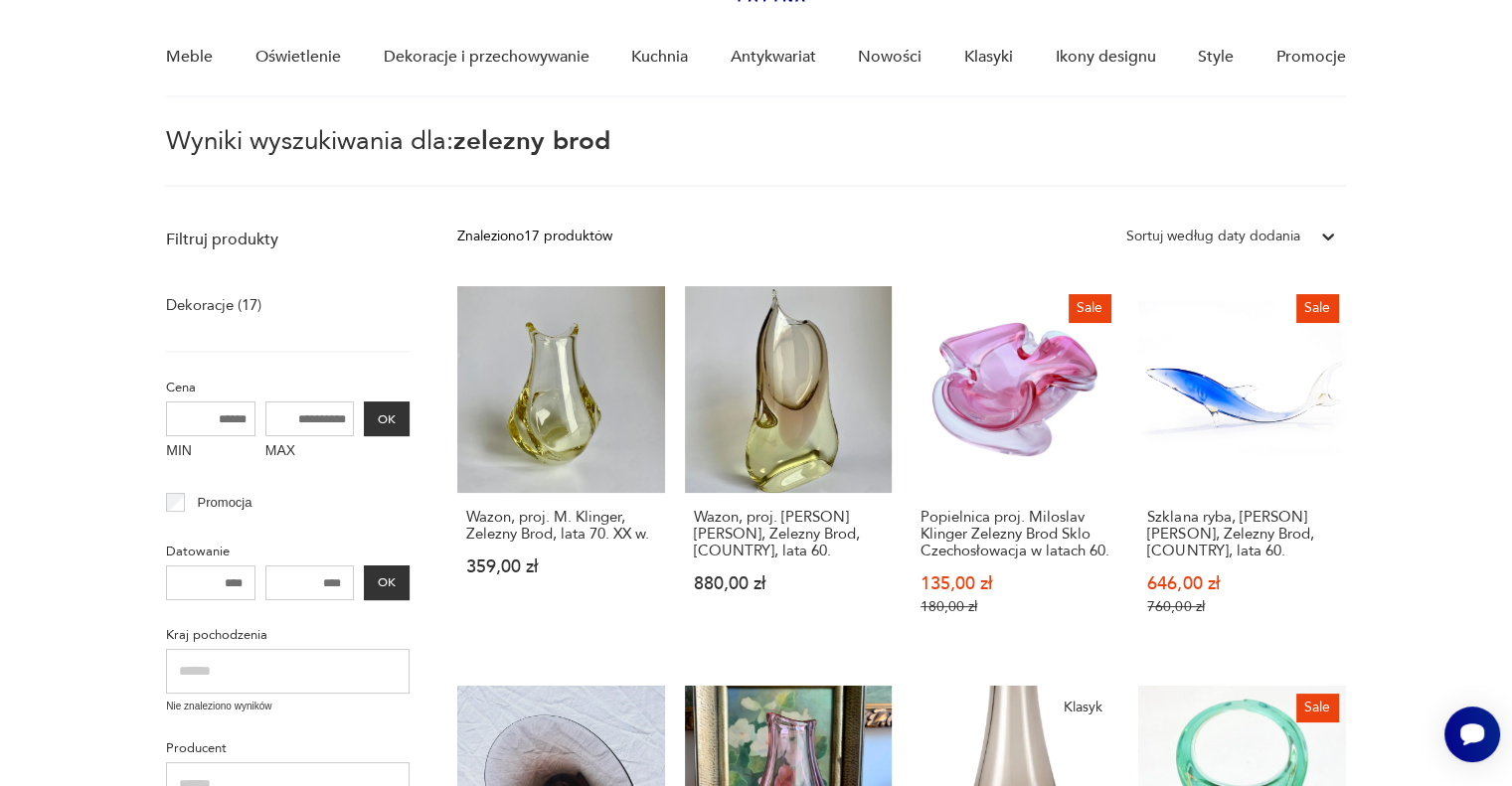 scroll, scrollTop: 160, scrollLeft: 0, axis: vertical 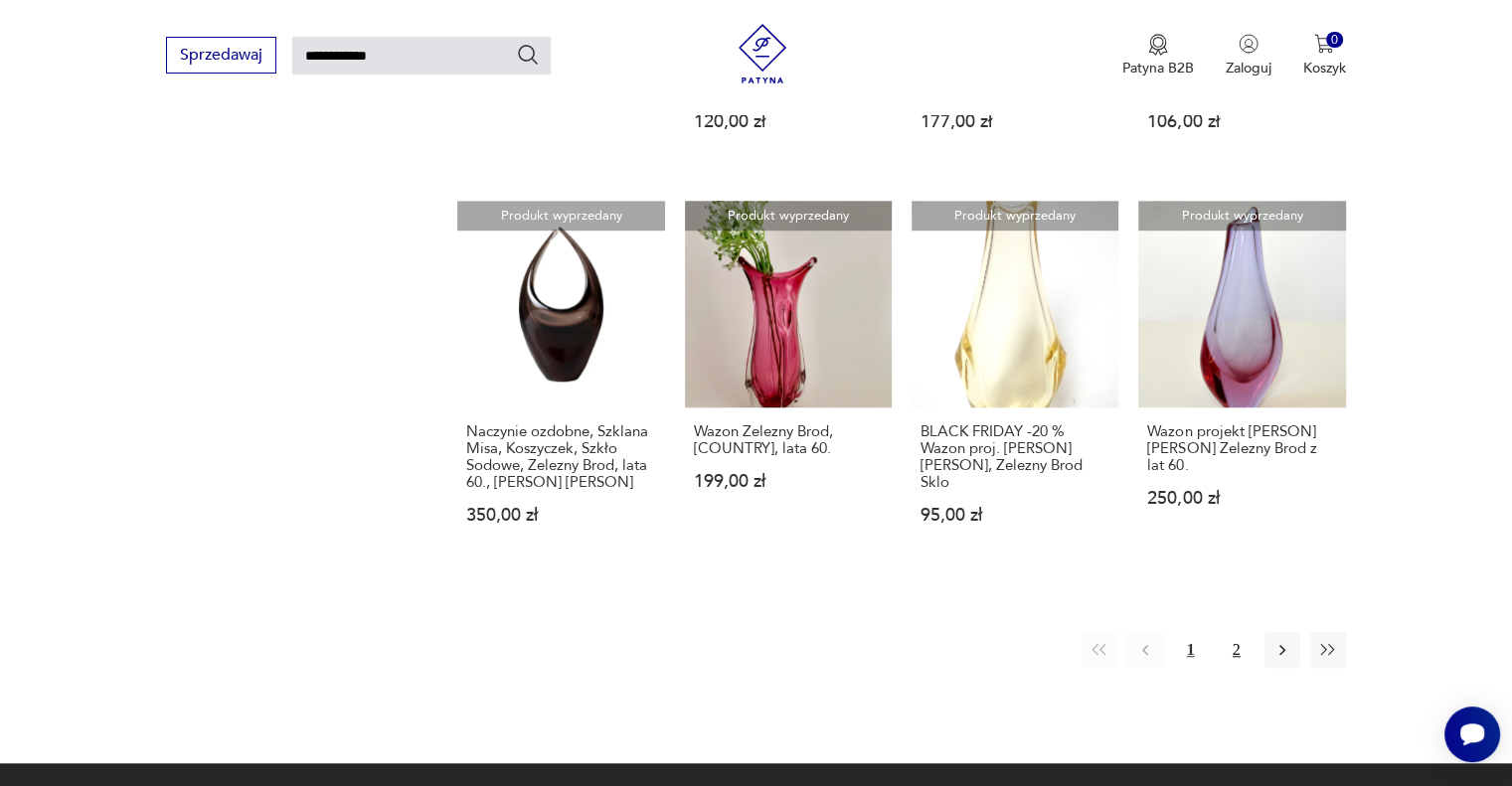 click on "2" at bounding box center (1237, 650) 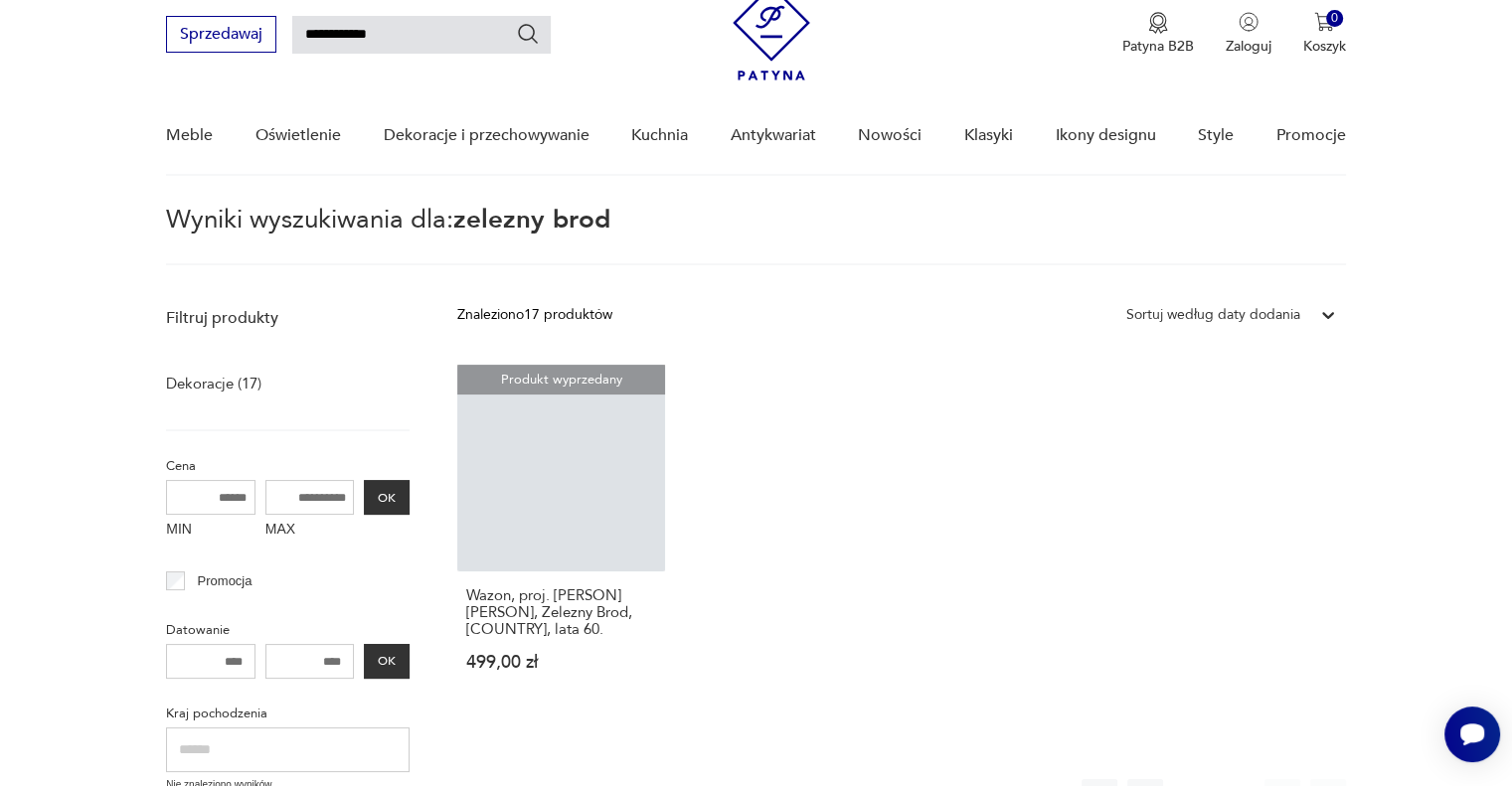 scroll, scrollTop: 71, scrollLeft: 0, axis: vertical 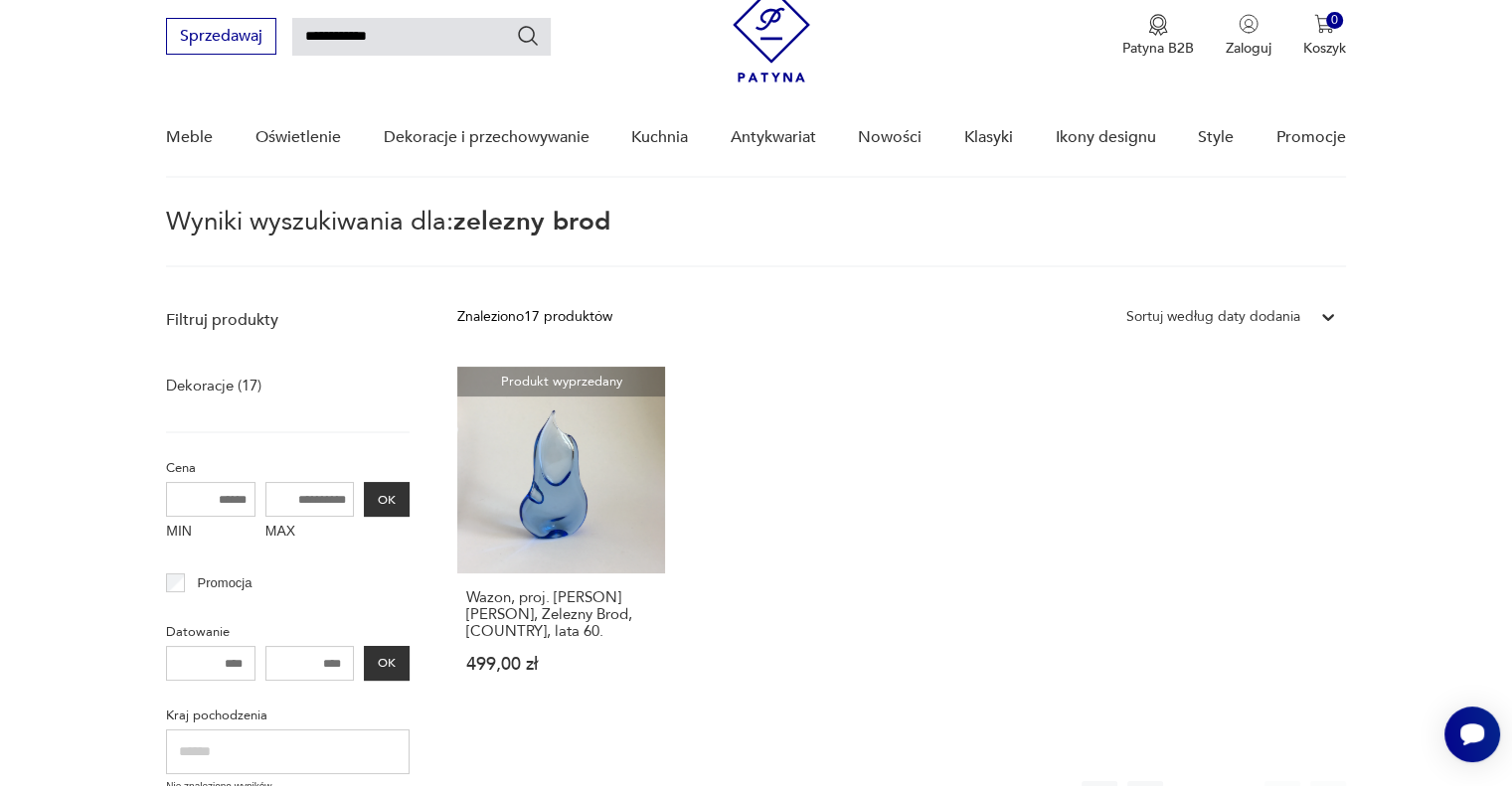 drag, startPoint x: 399, startPoint y: 43, endPoint x: 0, endPoint y: 33, distance: 399.12529 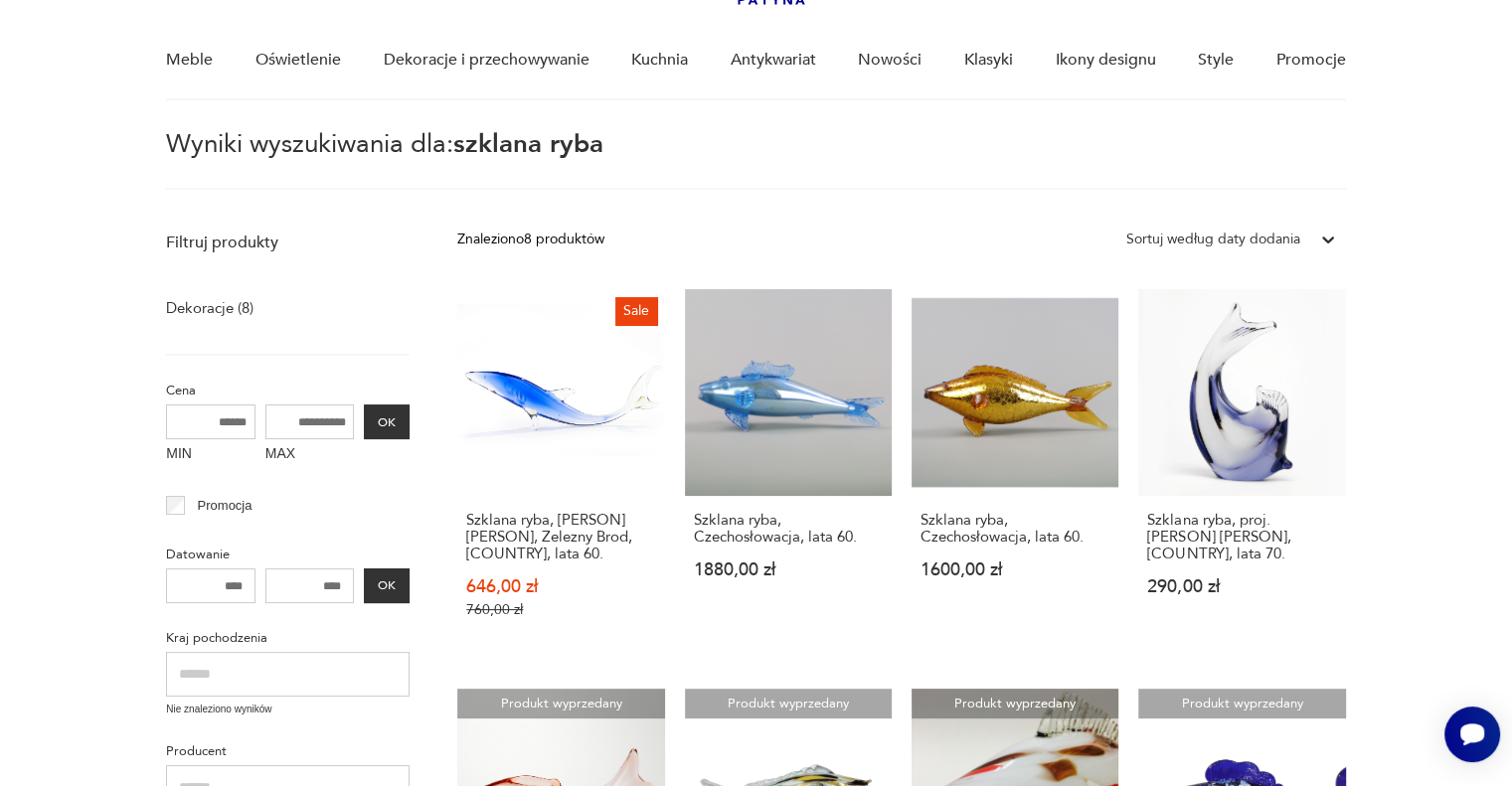 scroll, scrollTop: 421, scrollLeft: 0, axis: vertical 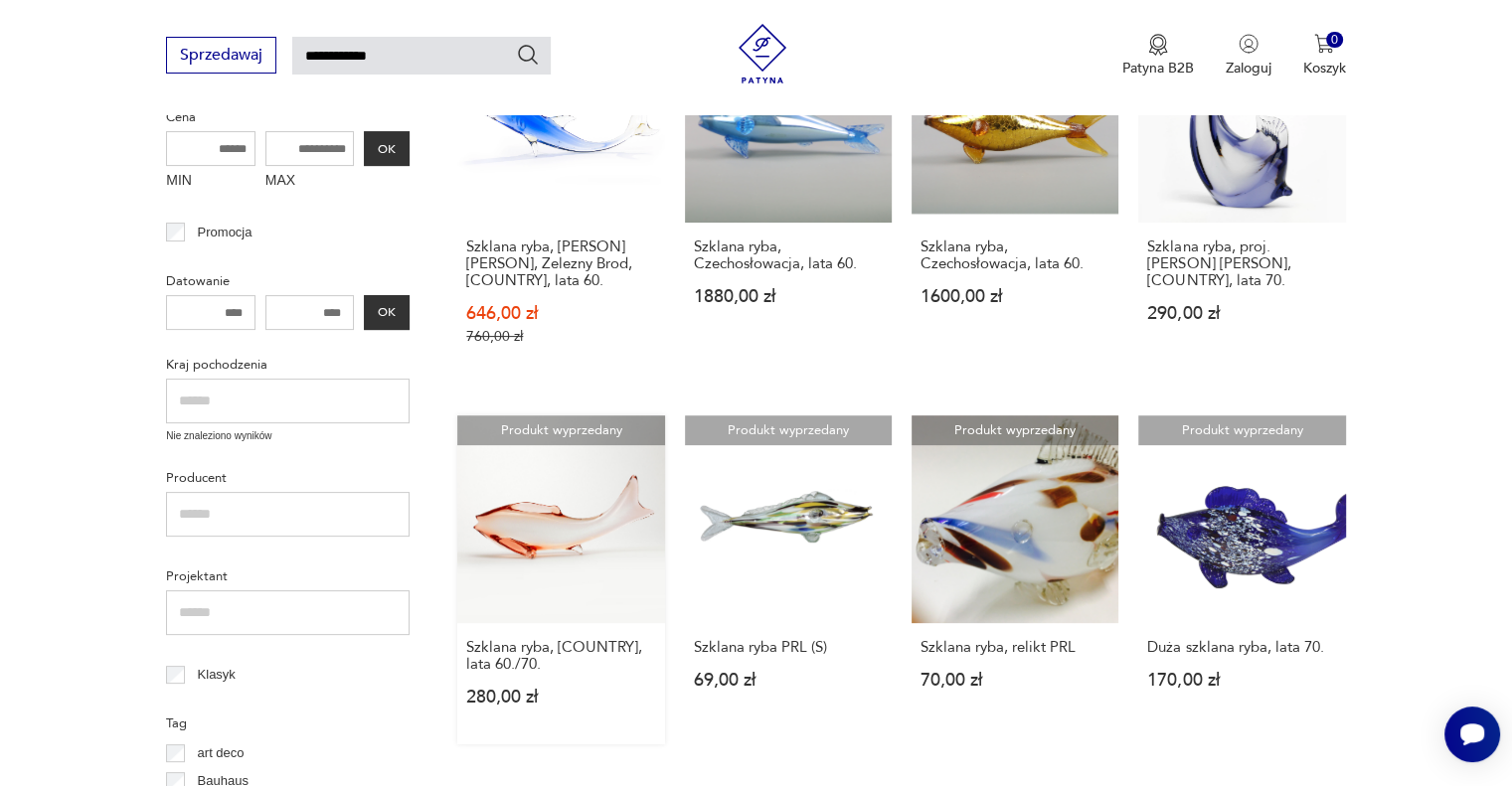 click on "Produkt wyprzedany Szklana ryba, Czechosłowacja, lata 60./70. 280,00 zł" at bounding box center [561, 579] 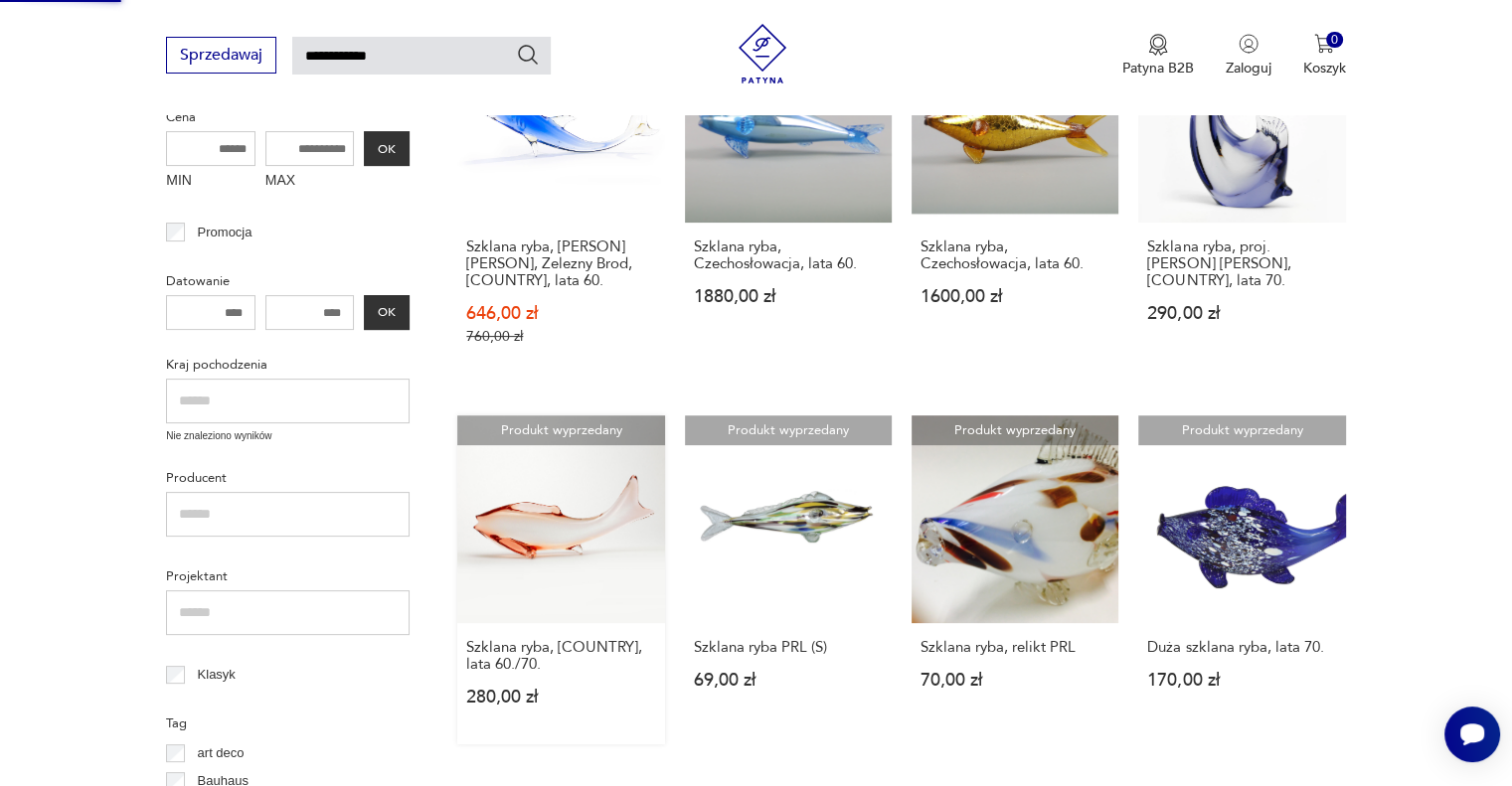 type 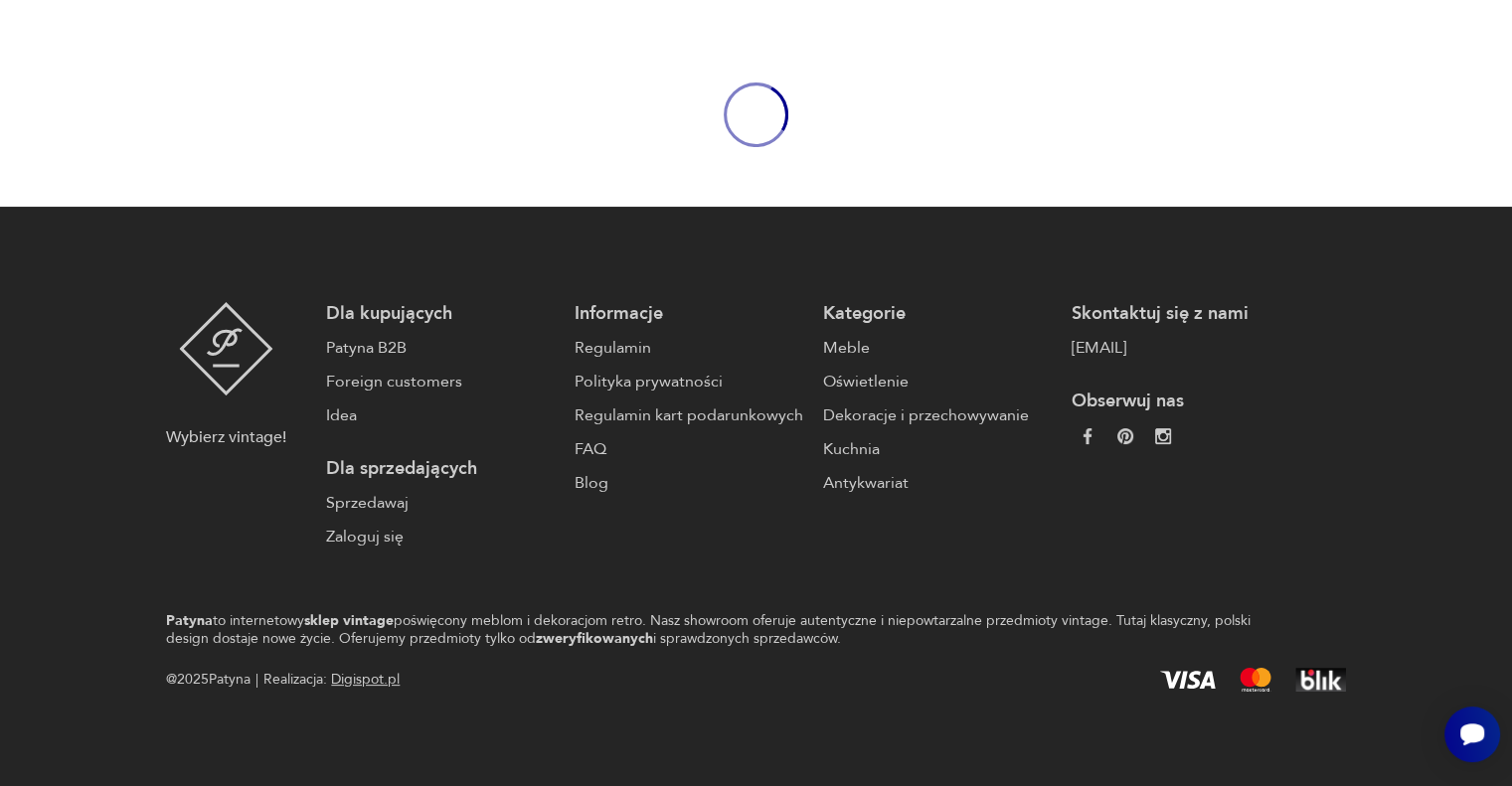 scroll, scrollTop: 0, scrollLeft: 0, axis: both 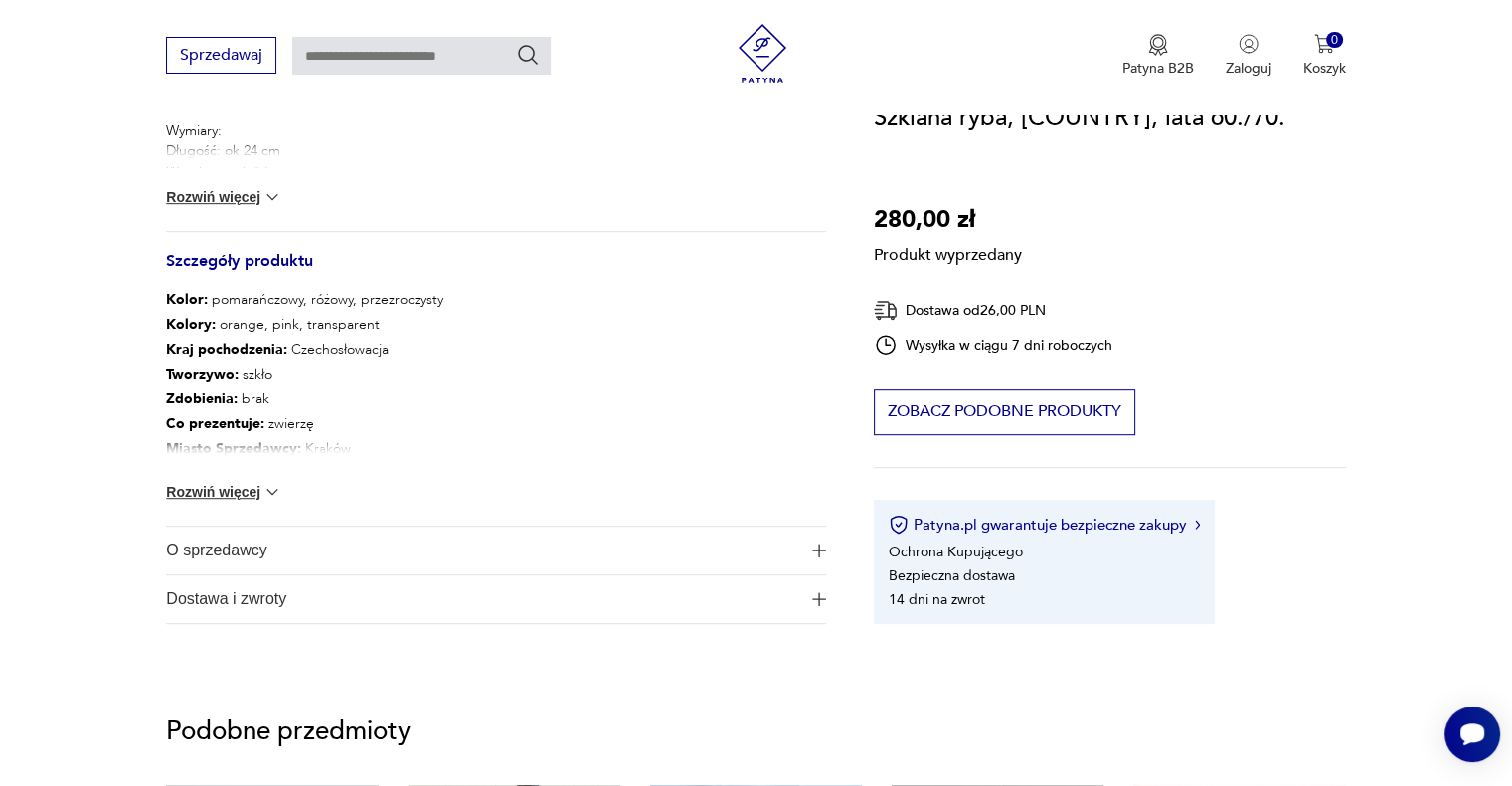 click on "Szklana ryba wykonana w latach 1960/70 w jednej z czechosłowackich hut szkła – prawdopodobnie w Zelezny Brod Sklo. Co do autora projektu nie mamy pewności, być może jest to Miloslav Janků.
Figurka o prostej, opływowej formie wykonana została ręcznie ze szkła w kolorze rozalinowym.
Przedmiot zachowany w oryginalnym, bardzo dobrym stanie.
Wymiary:
Długość: ok 24 cm
Wysokość: ok 13 cm
Wysyłka ubezpieczona z opcją ‘ostrożnie’. Rozwiń więcej" at bounding box center [496, 122] 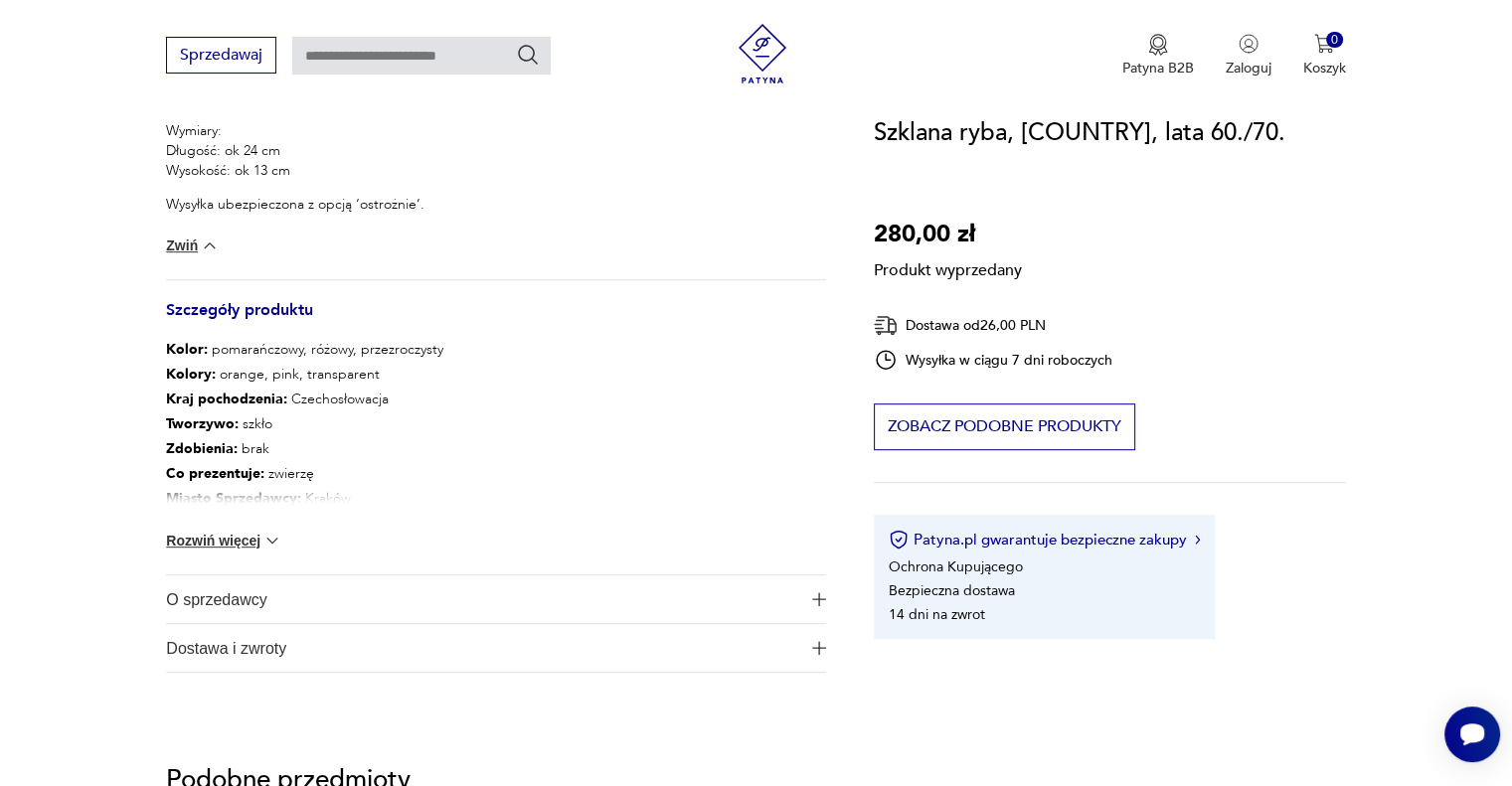 click on "Rozwiń więcej" at bounding box center (224, 541) 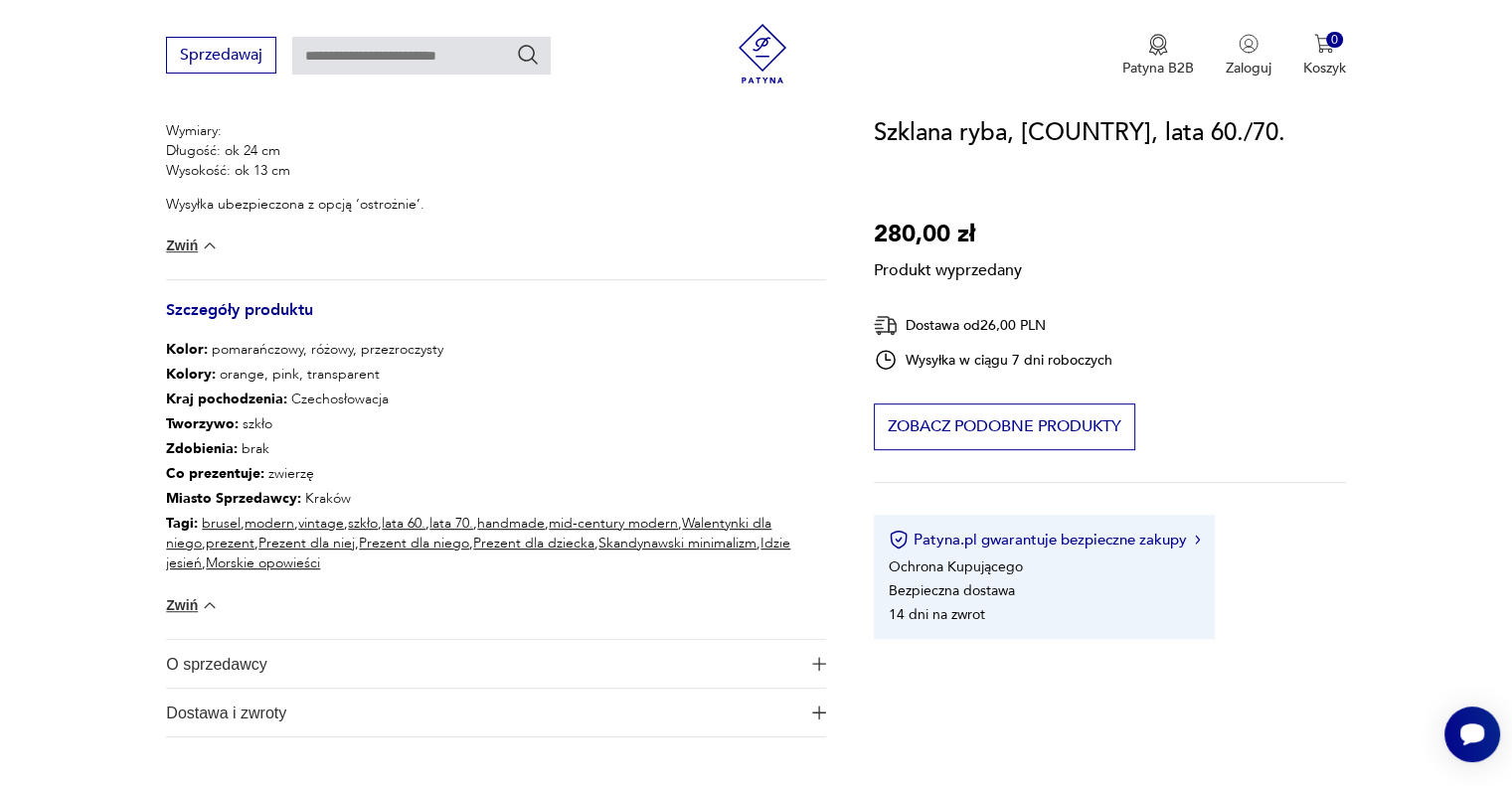 click on "O sprzedawcy" at bounding box center [496, 664] 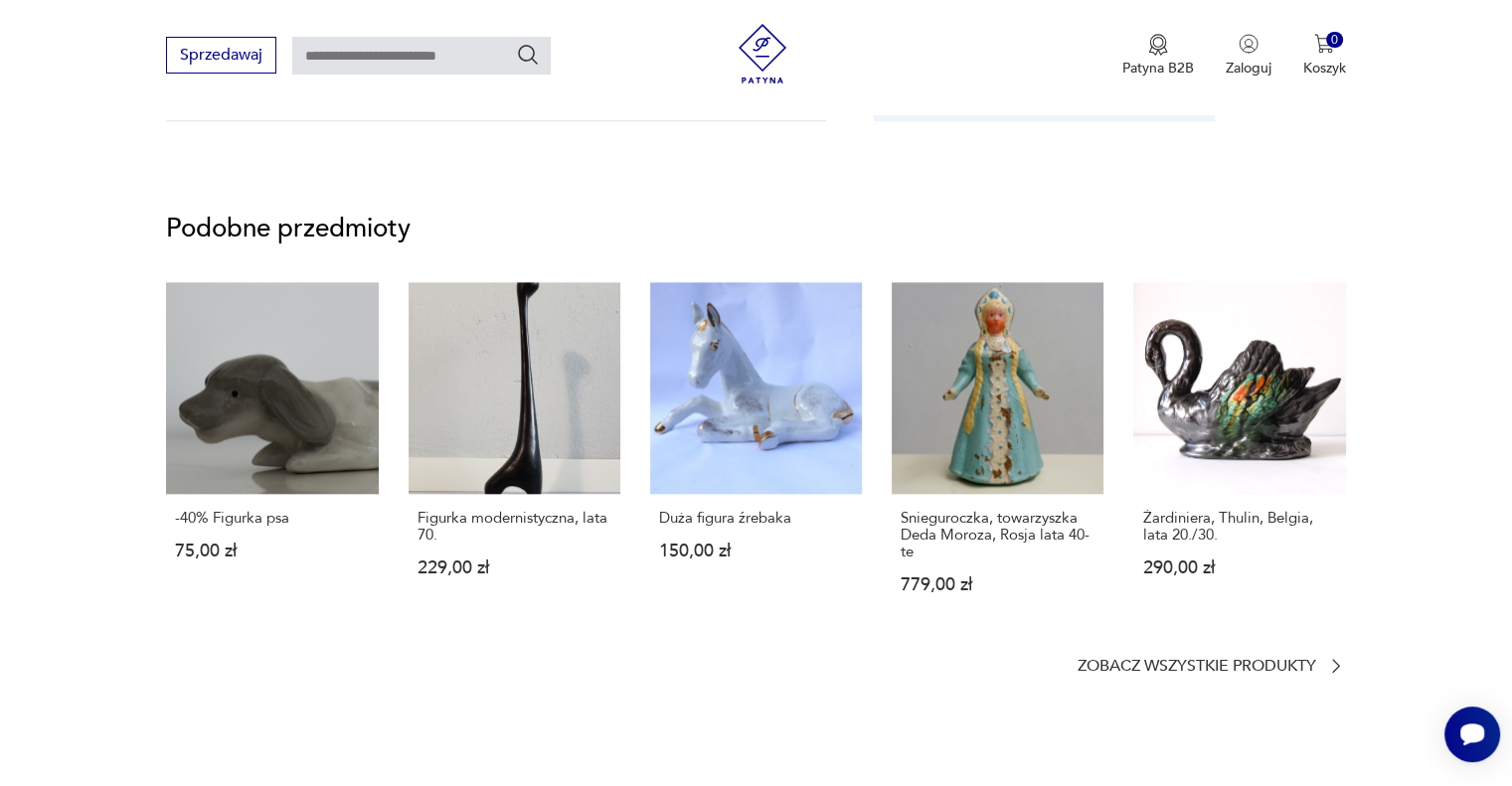 scroll, scrollTop: 1629, scrollLeft: 0, axis: vertical 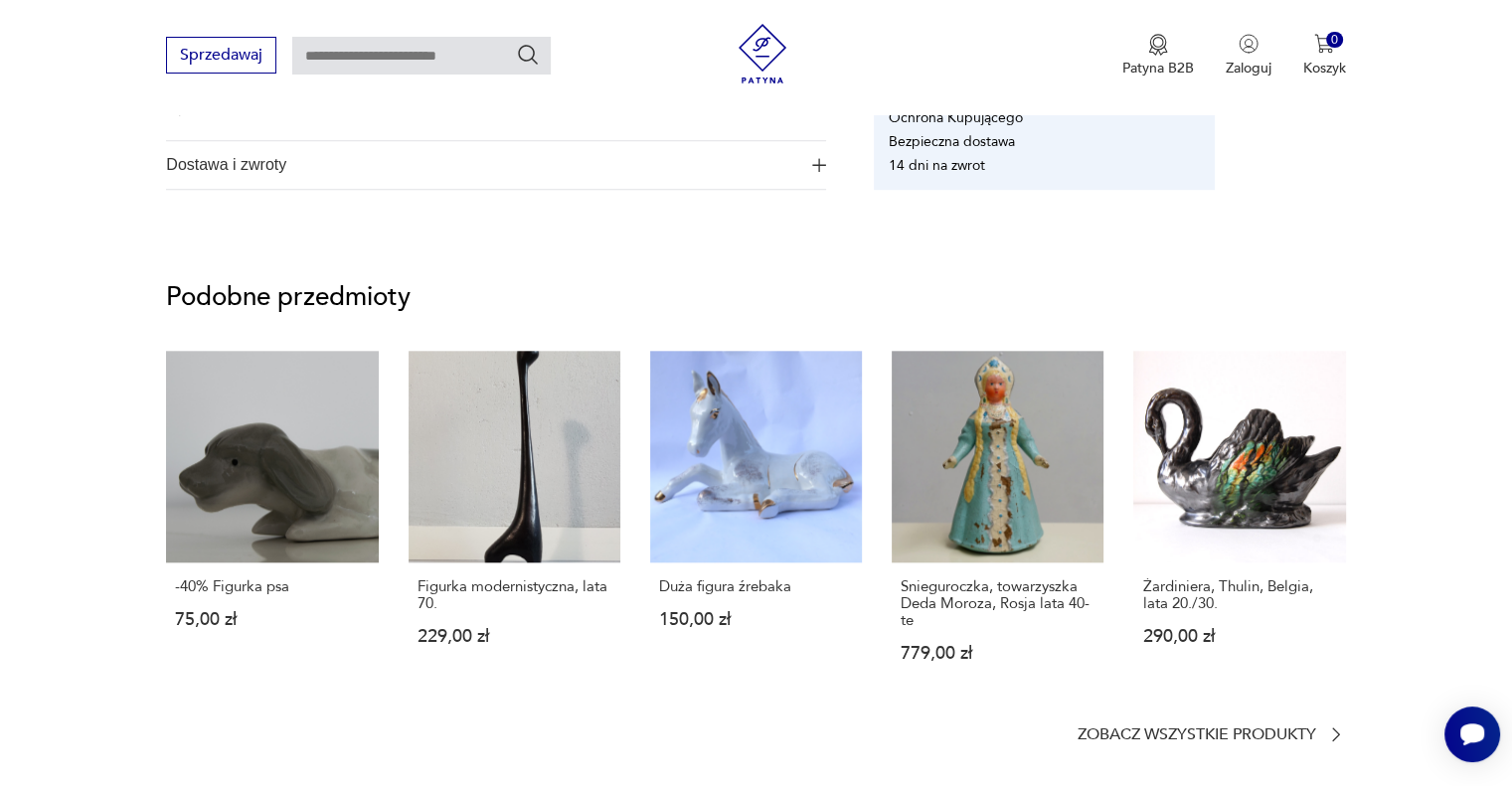 click at bounding box center [421, 56] 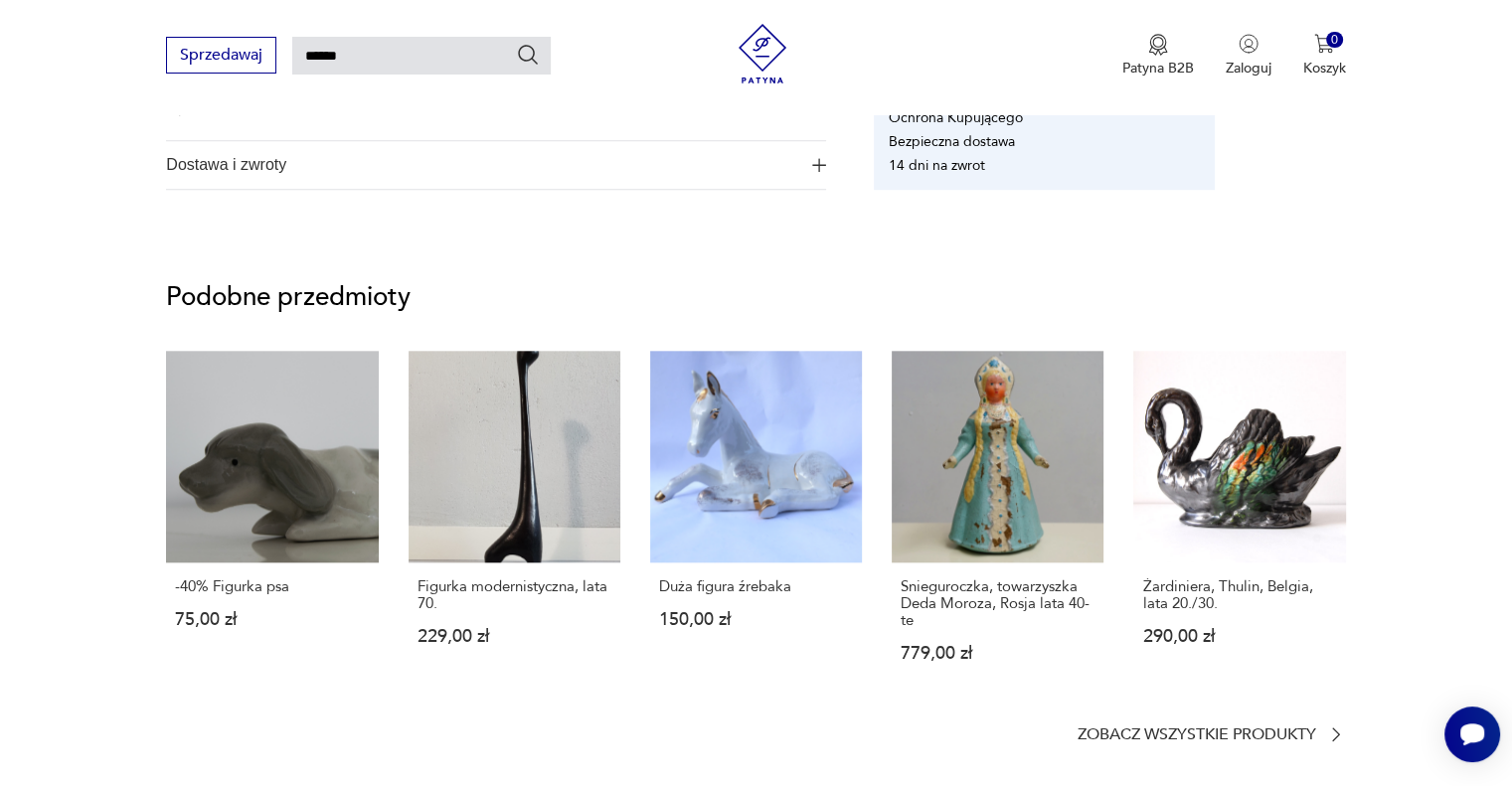 type on "******" 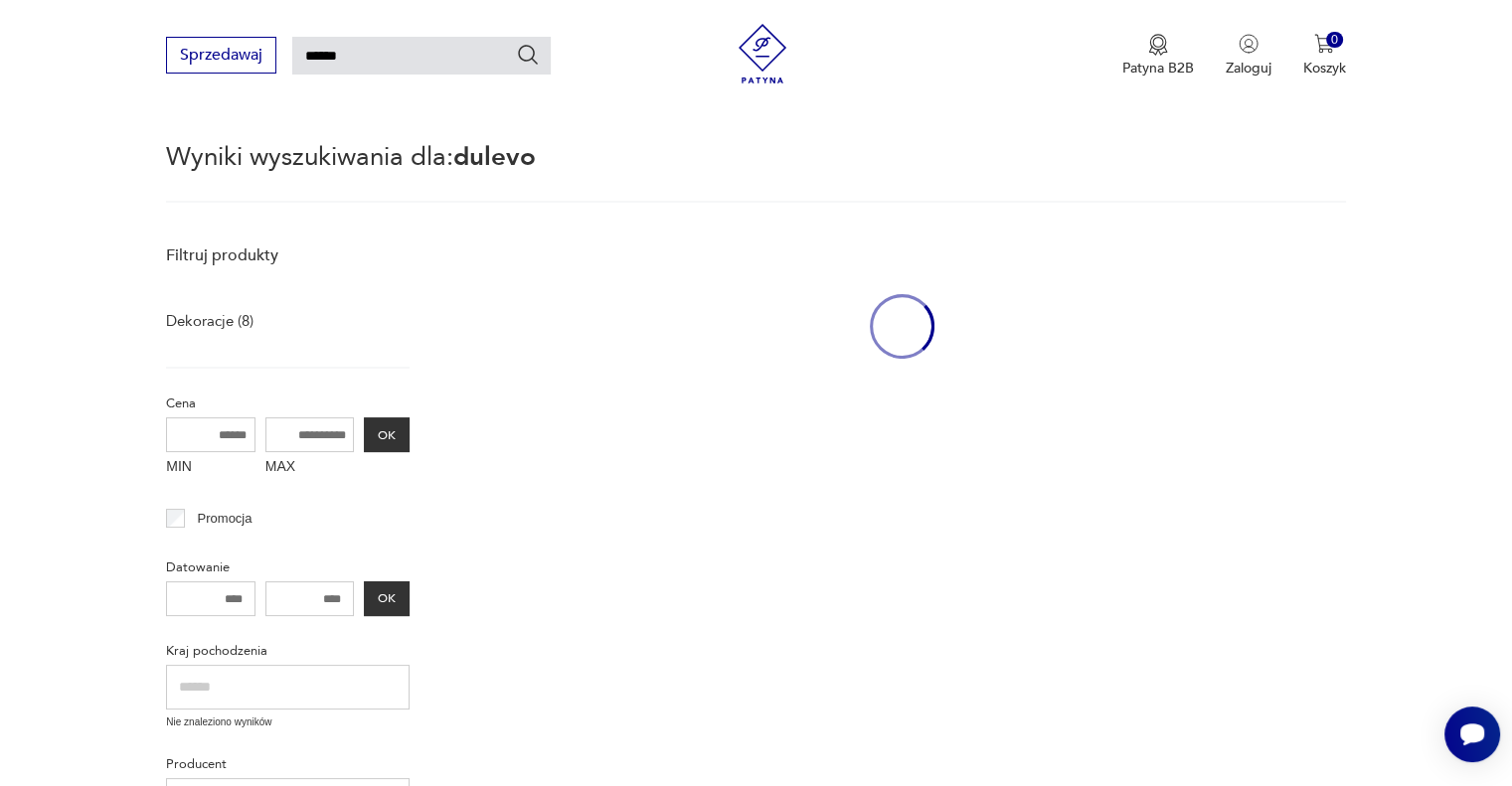 scroll, scrollTop: 71, scrollLeft: 0, axis: vertical 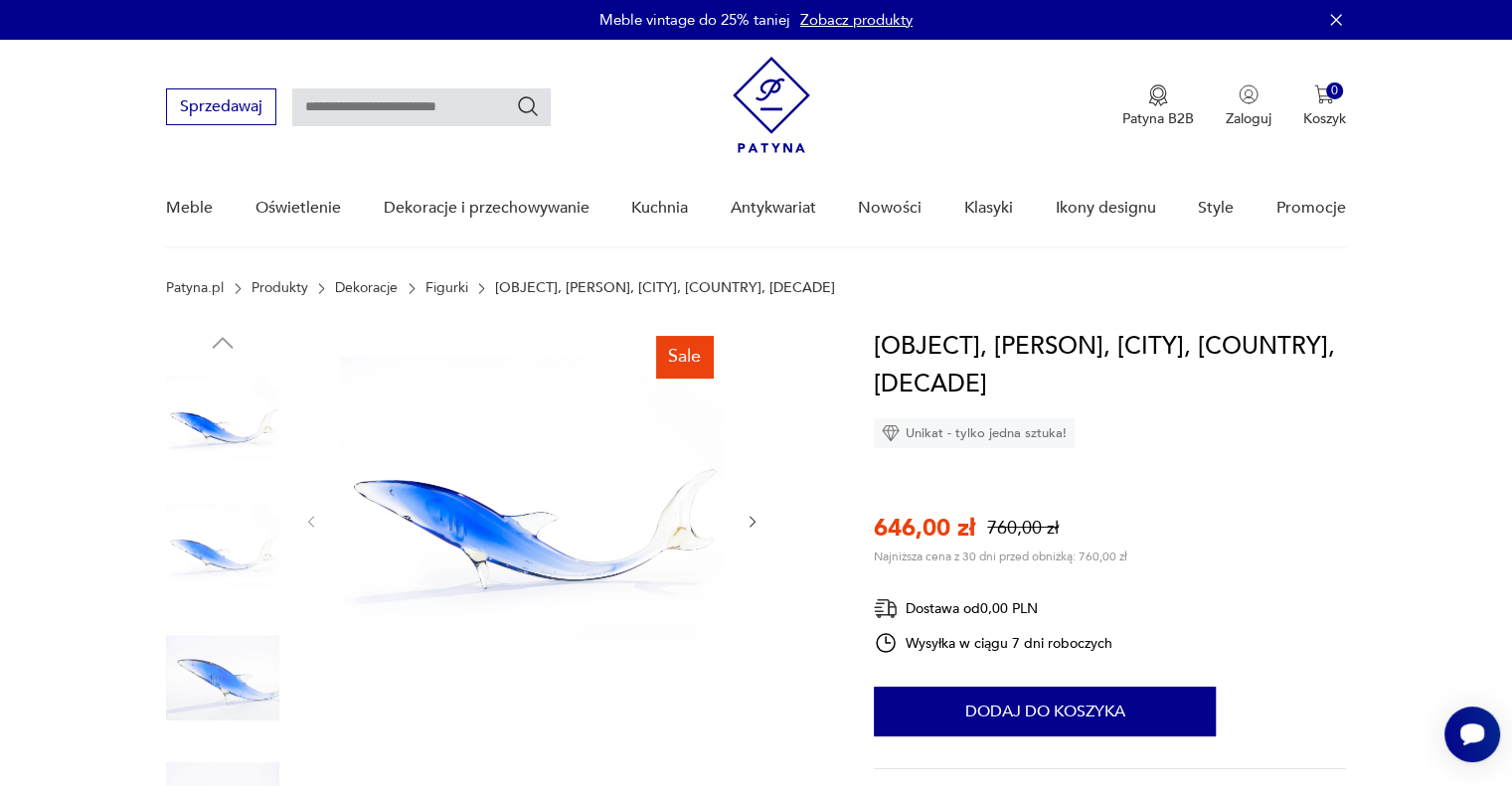 click at bounding box center (532, 520) 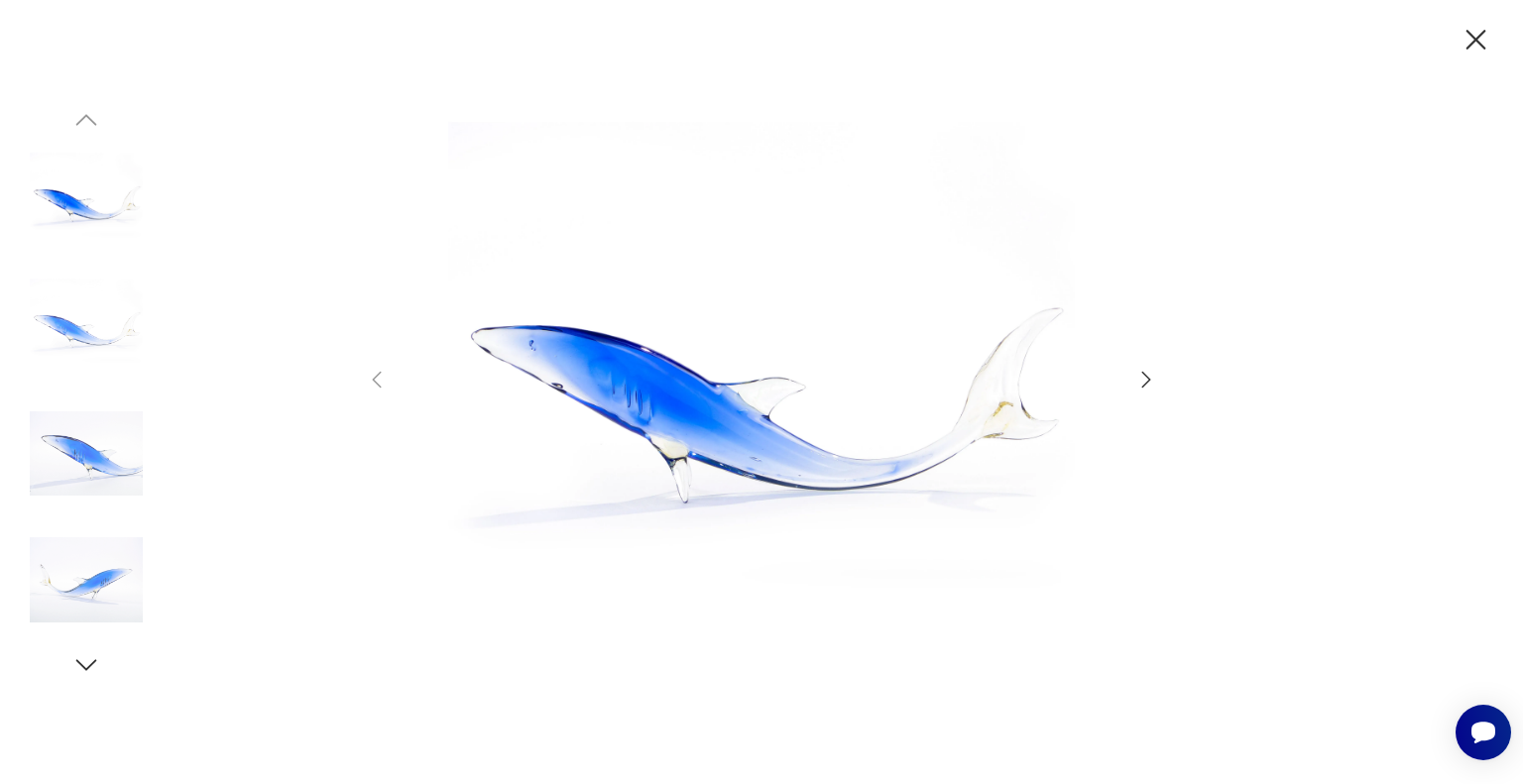 click 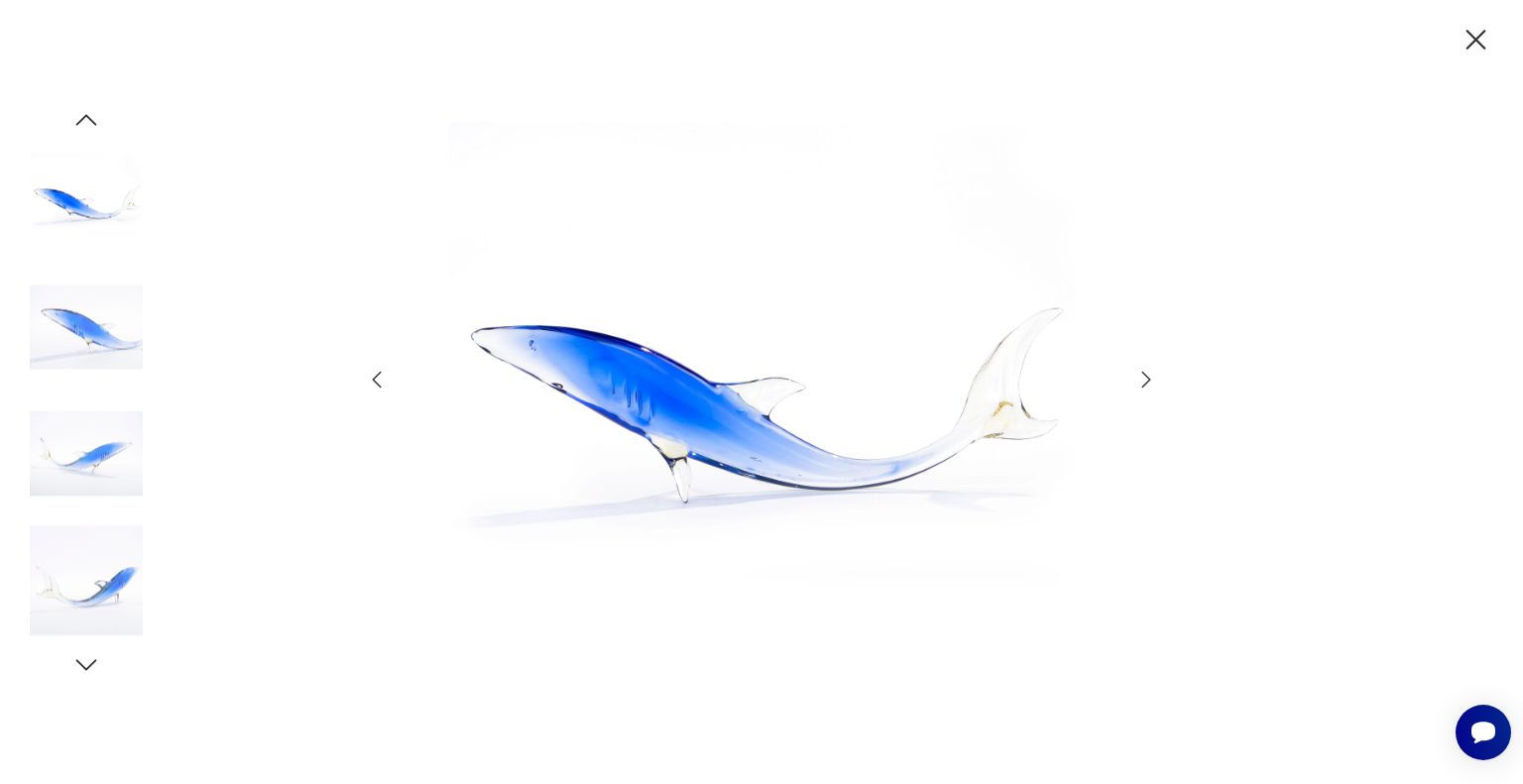 click 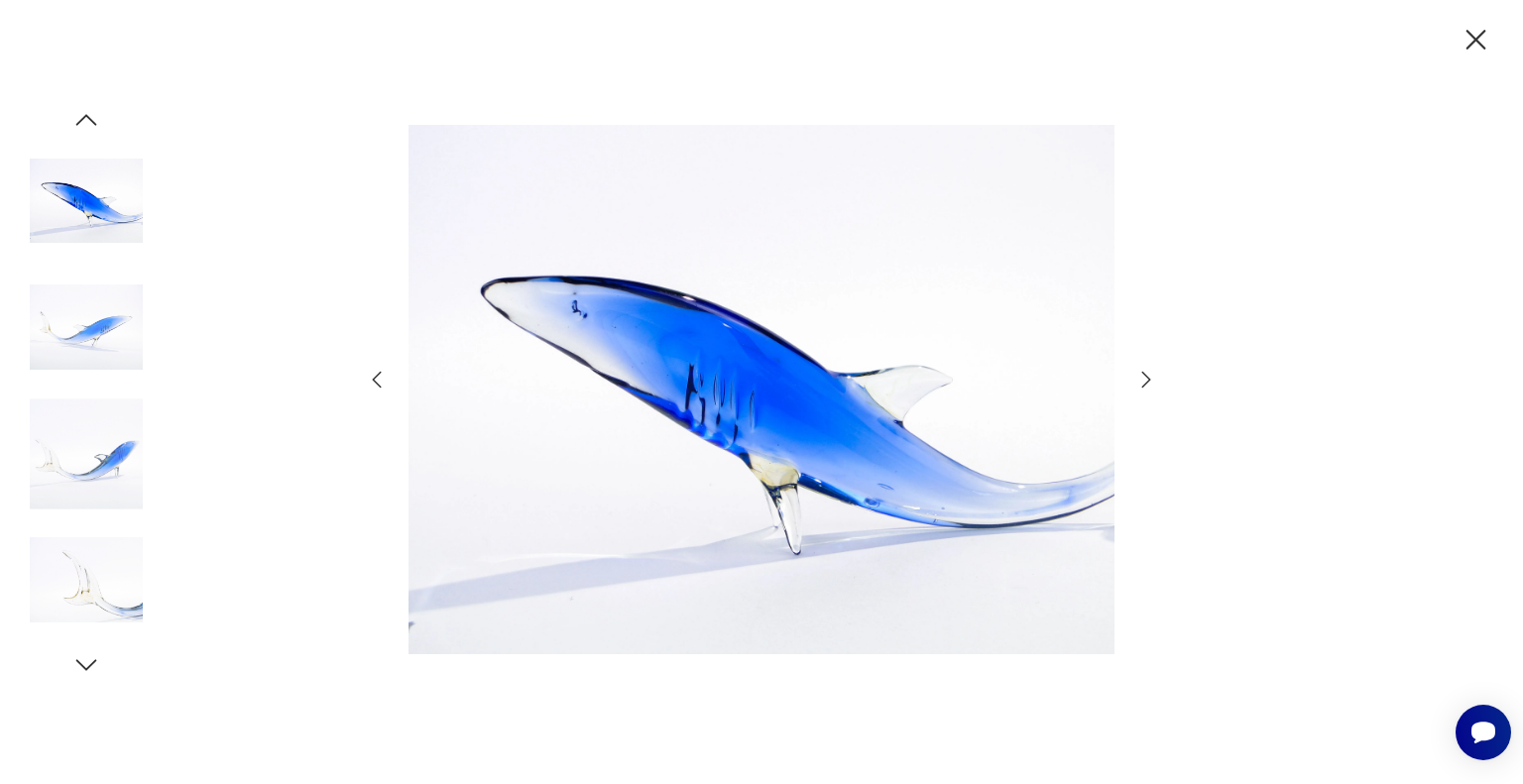 click 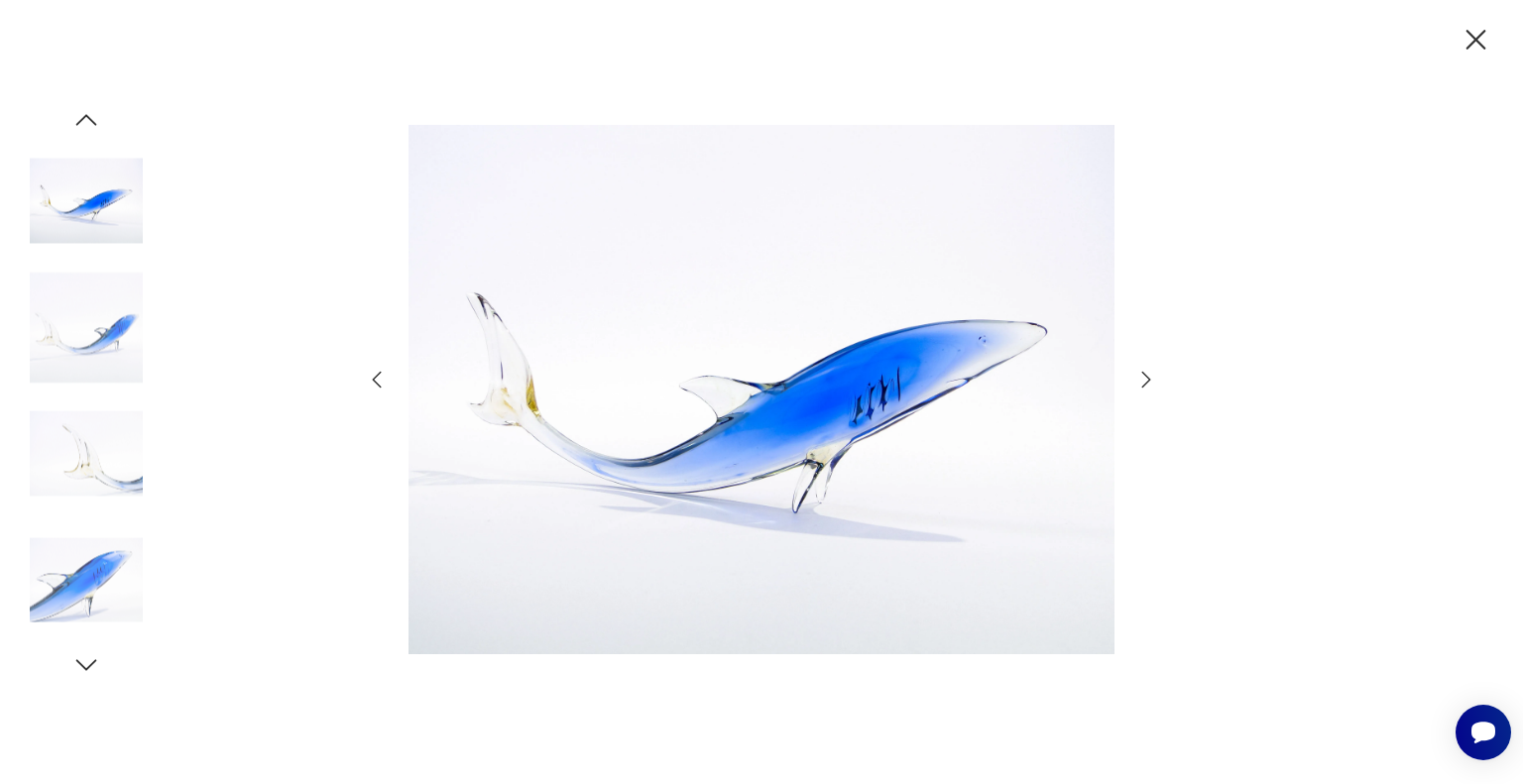 click 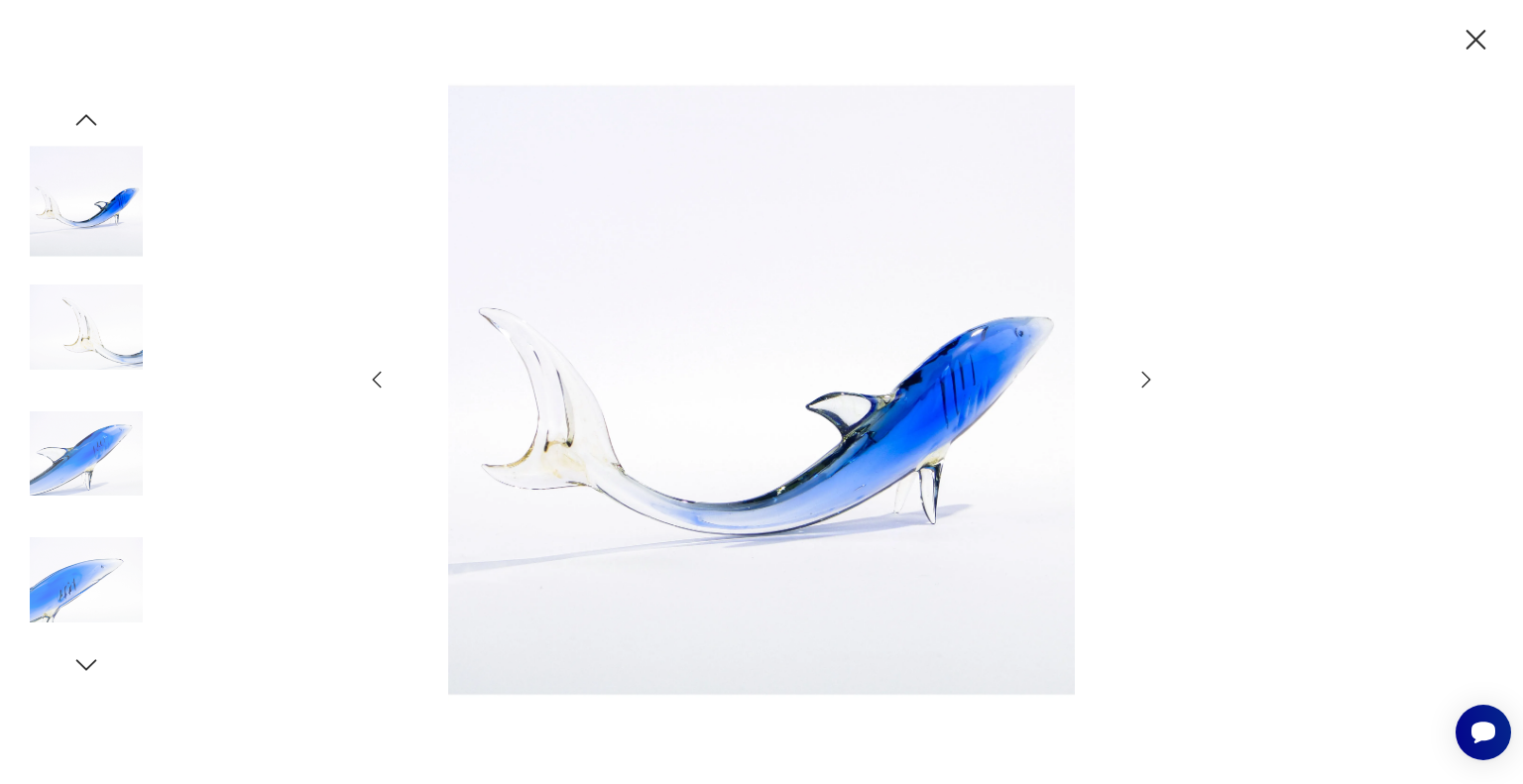 click 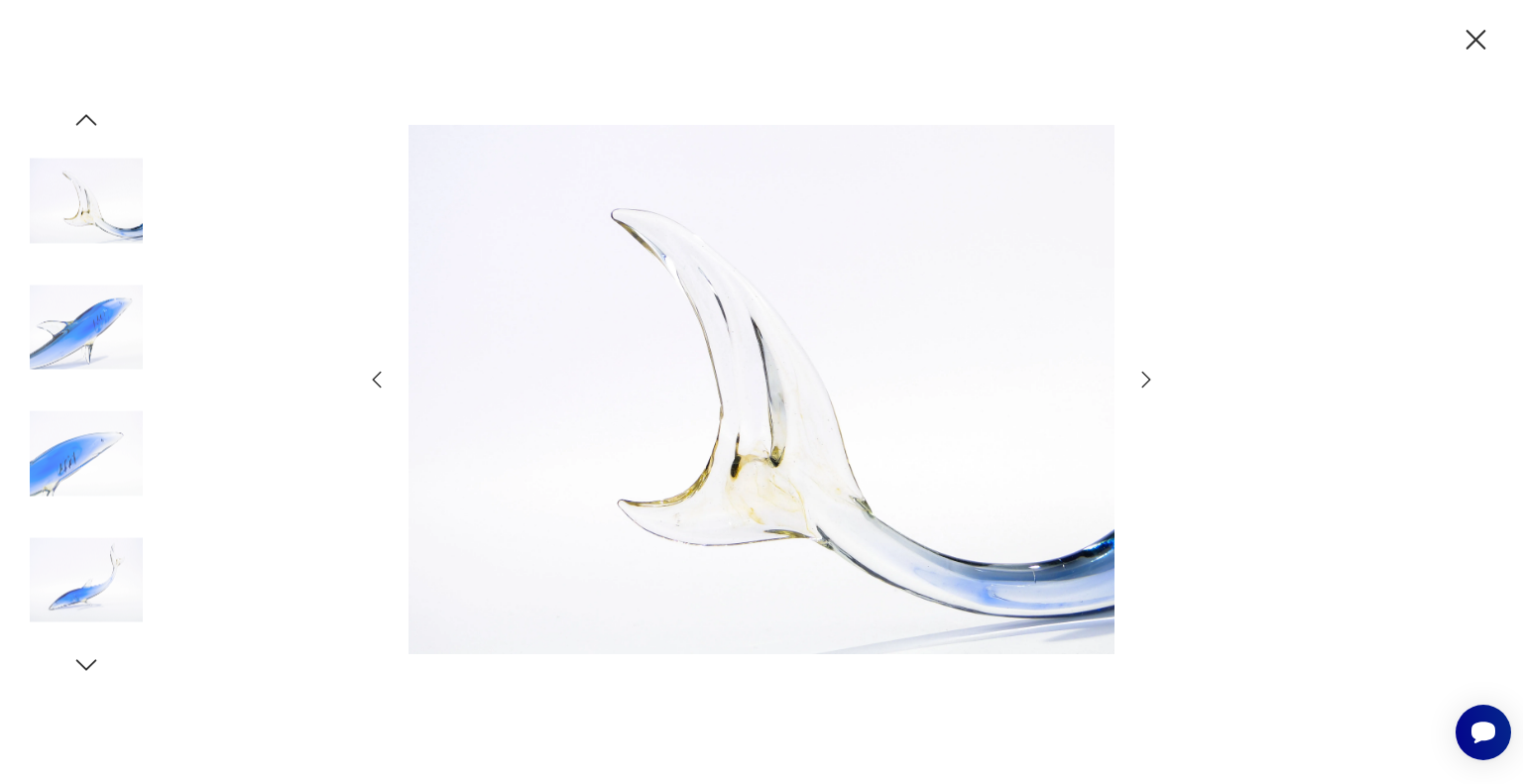 click 